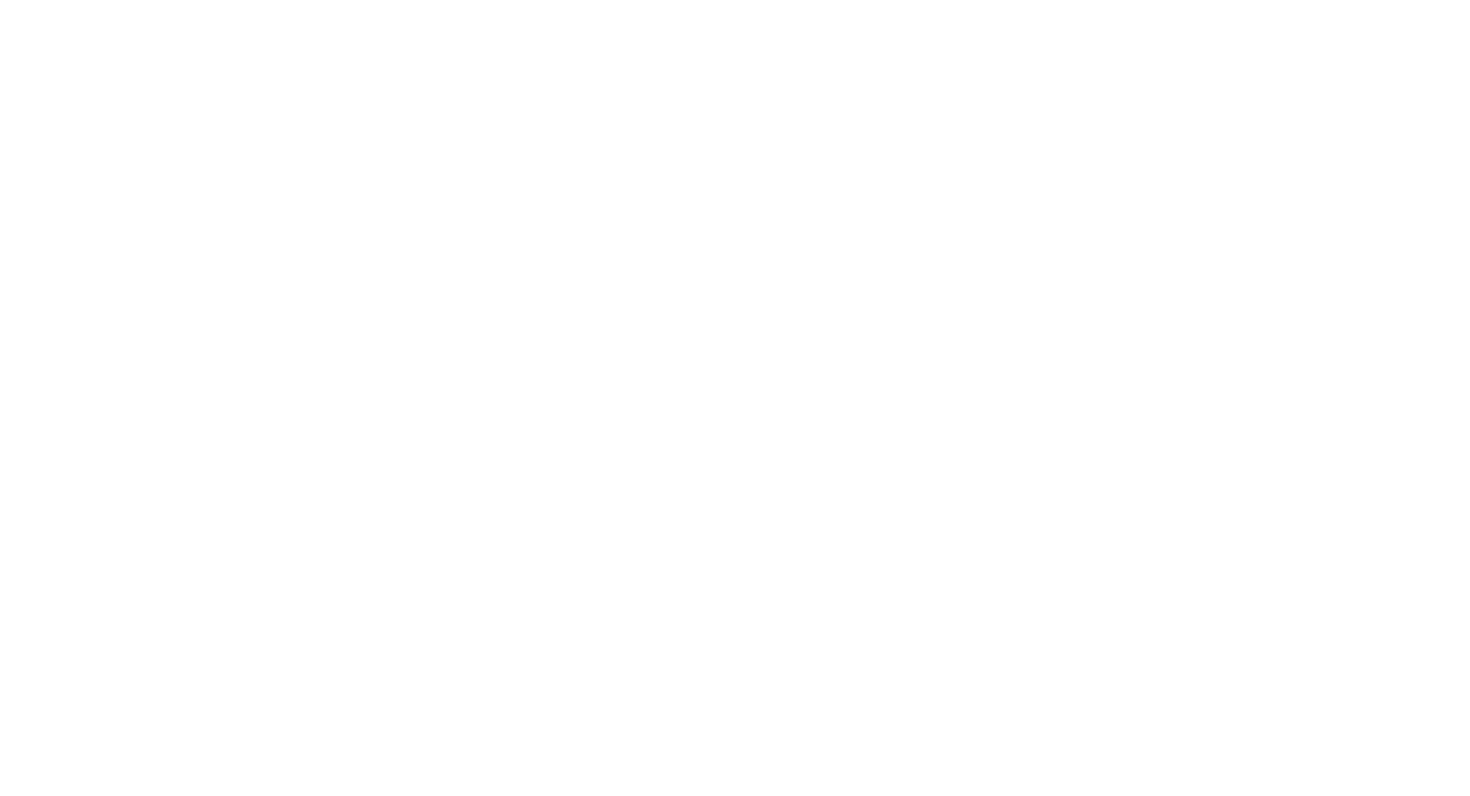 scroll, scrollTop: 0, scrollLeft: 0, axis: both 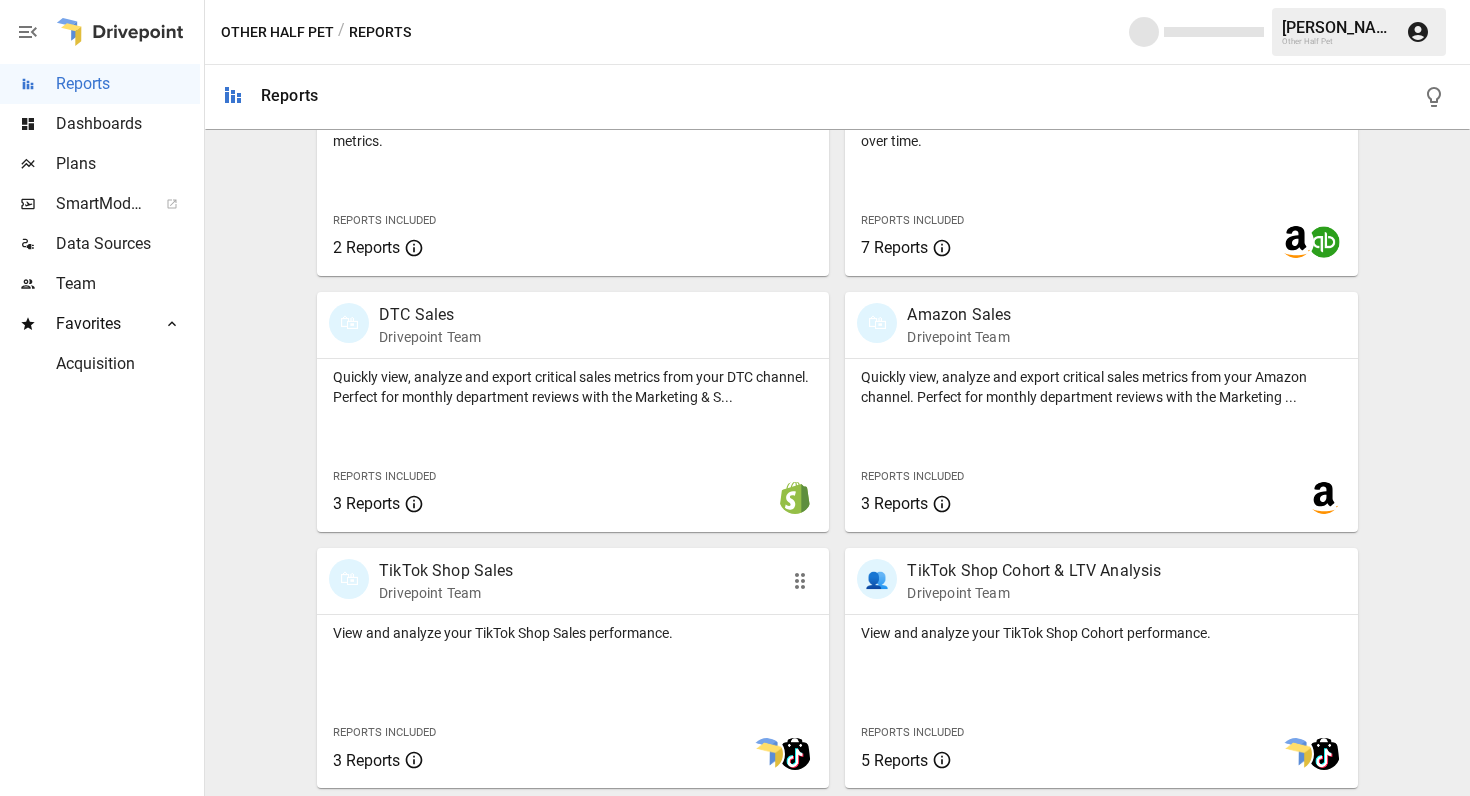 click on "View and analyze your TikTok Shop Sales performance." at bounding box center [573, 633] 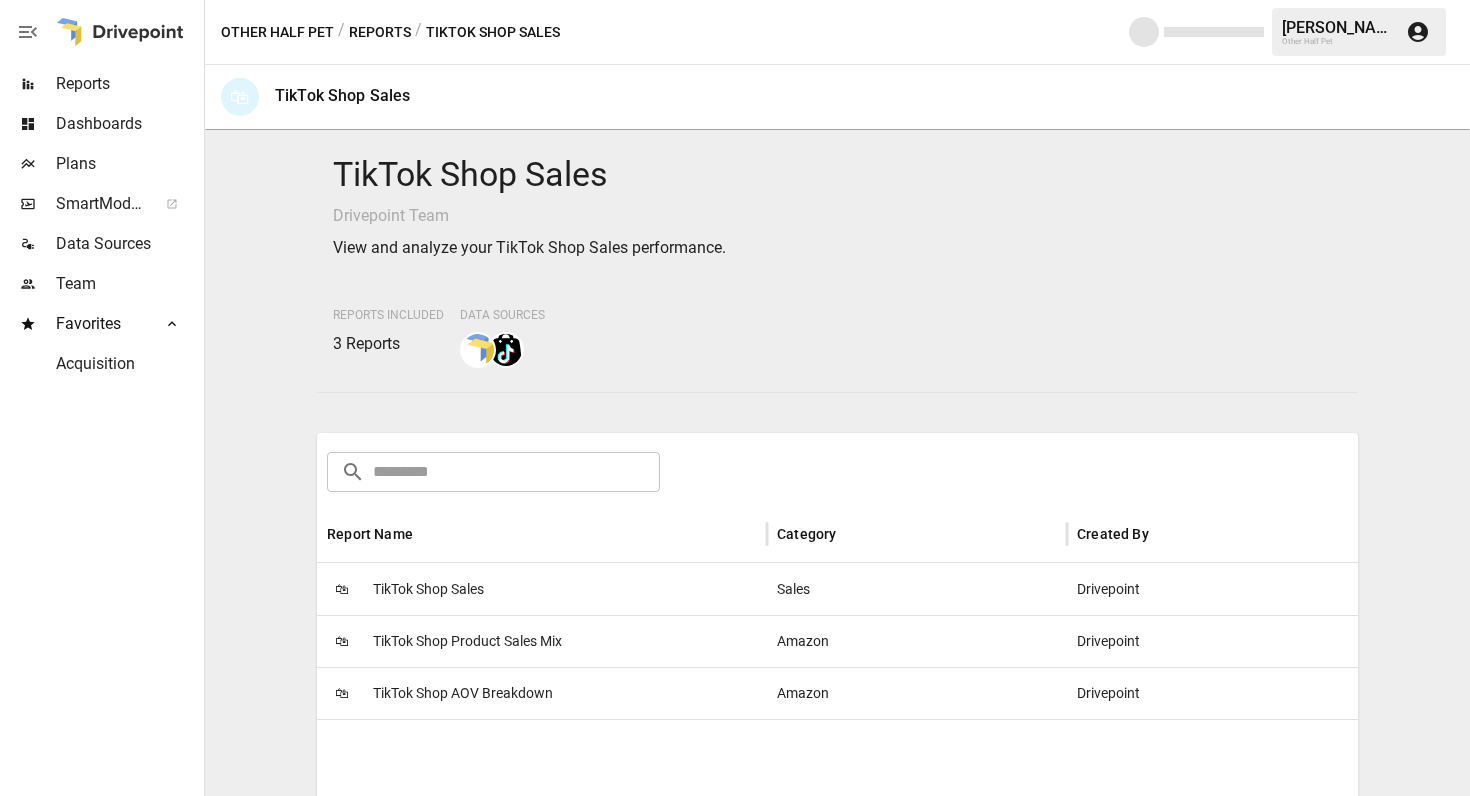 click on "🛍 TikTok Shop Sales" at bounding box center (542, 589) 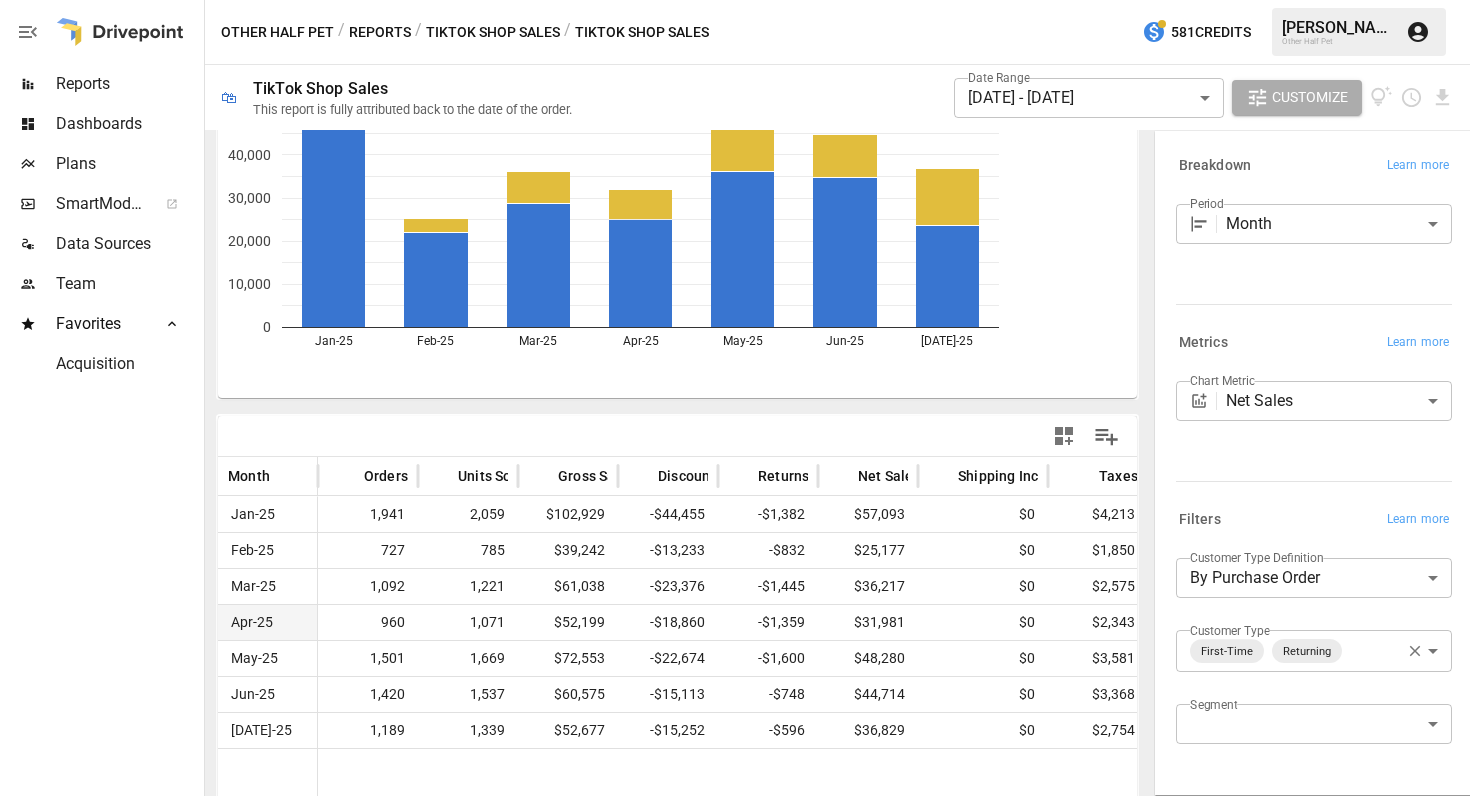 scroll, scrollTop: 144, scrollLeft: 0, axis: vertical 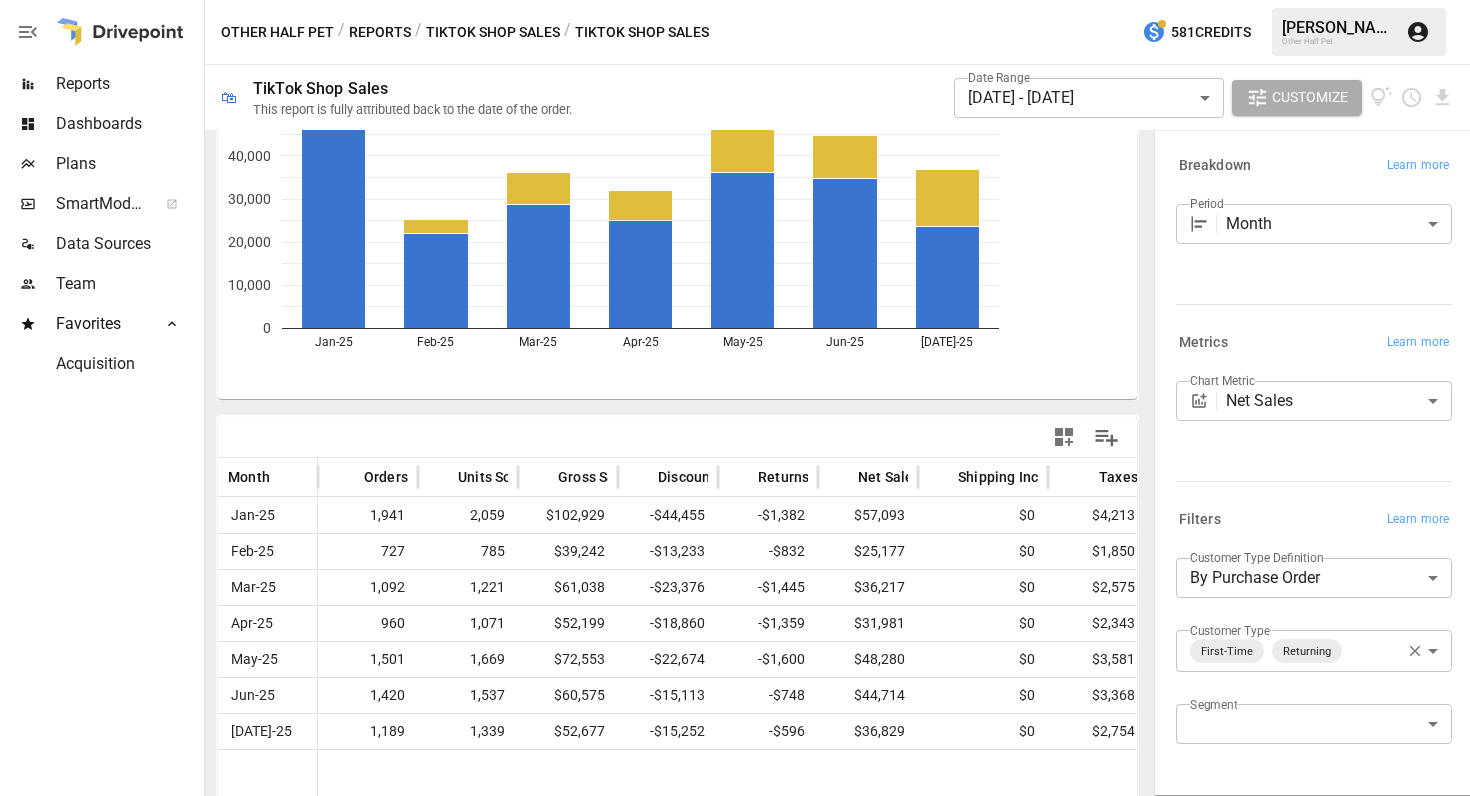 click on "Reports" at bounding box center (380, 32) 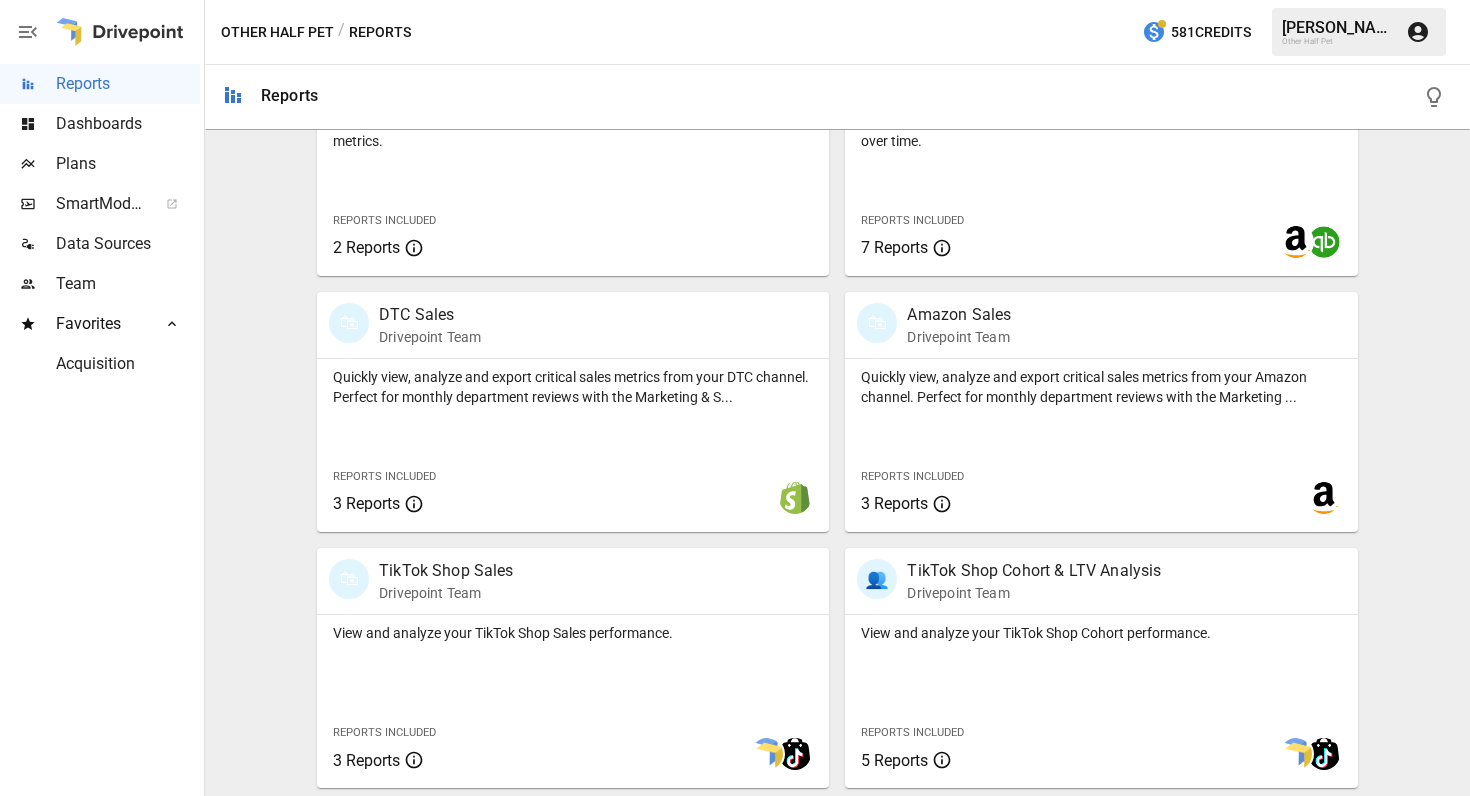 scroll, scrollTop: 1010, scrollLeft: 0, axis: vertical 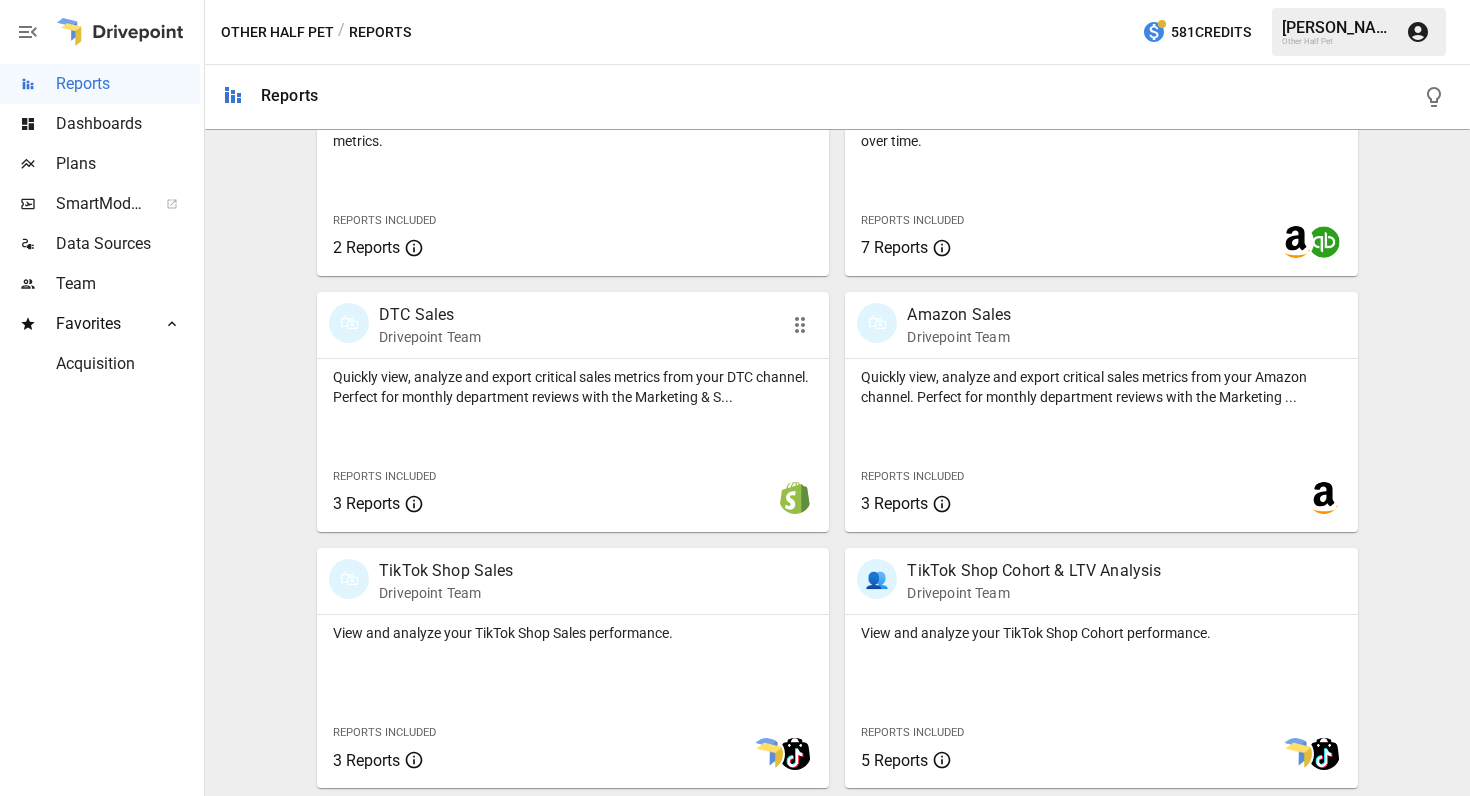 click on "Quickly view, analyze and export critical sales metrics from your DTC channel. Perfect for monthly department reviews with the Marketing & S..." at bounding box center (573, 387) 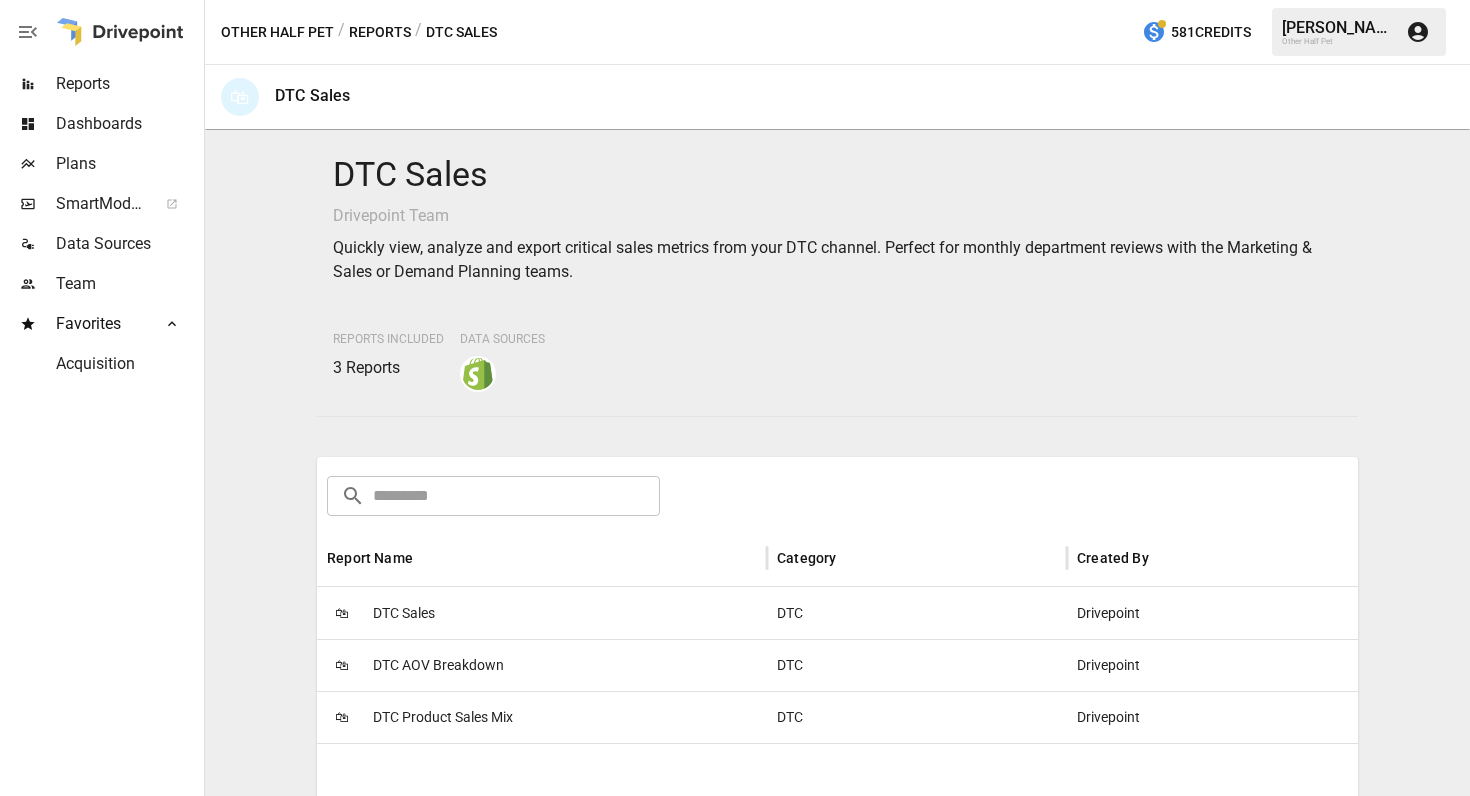 click on "DTC Sales" at bounding box center [404, 613] 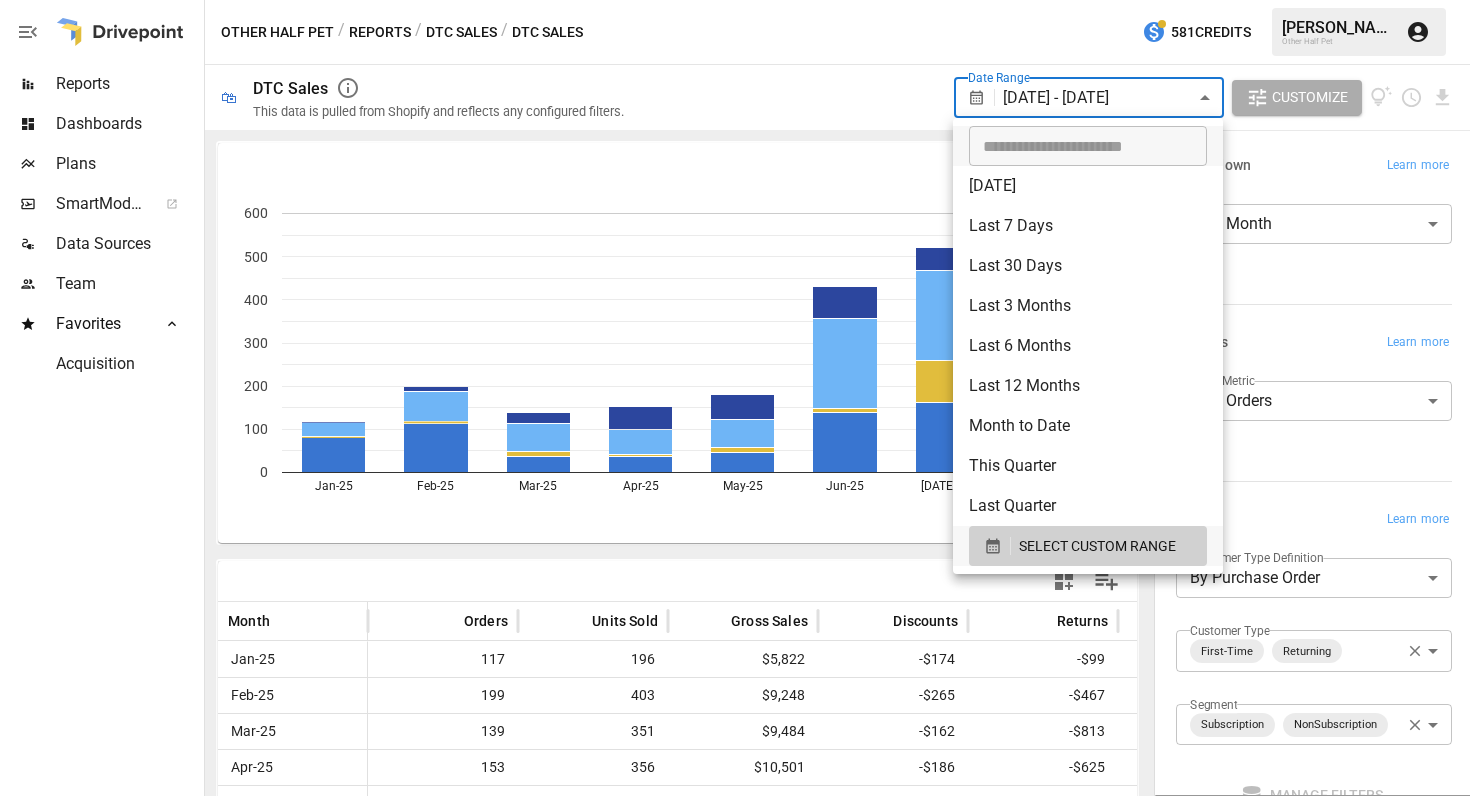 click on "Reports Dashboards Plans SmartModel ™ Data Sources Team Favorites Acquisition Other Half Pet / Reports / DTC Sales / DTC Sales 581  Credits [PERSON_NAME] Other Half Pet 🛍 DTC Sales This data is pulled from Shopify and reflects any configured filters. Date Range [DATE] - [DATE] ****** ​ Customize Subscription ( Returning) Subscription ( First-Time) NonSubscription ( Returning) NonSubscription ( First-Time) Jan-25 Feb-25 Mar-25 Apr-25 May-25 Jun-25 [DATE]-25 0 100 200 300 400 500 600 NonSubscription ( Month Orders Units Sold Gross Sales Discounts Returns Net Sales Shipping Jan-25 117 196 $5,822 -$174 -$99 $5,549 $375 Feb-25 199 403 $9,248 -$265 -$467 $8,516 $536 Mar-25 139 351 $9,484 -$162 -$813 $8,509 $331 Apr-25 153 356 $10,501 -$186 -$625 $9,690 $291 May-25 180 403 $11,844 -$827 -$959 $10,059 $254 Jun-25 430 1,070 $32,808 -$4,738 -$2,050 $26,019 $112 [DATE]-25 522 1,480 $45,965 -$12,076 -$5,776 $28,113 $186 Breakdown Learn more Period Month ***** ​ Metrics Learn more Chart Metric Orders ****** ​ Filters" at bounding box center [735, 0] 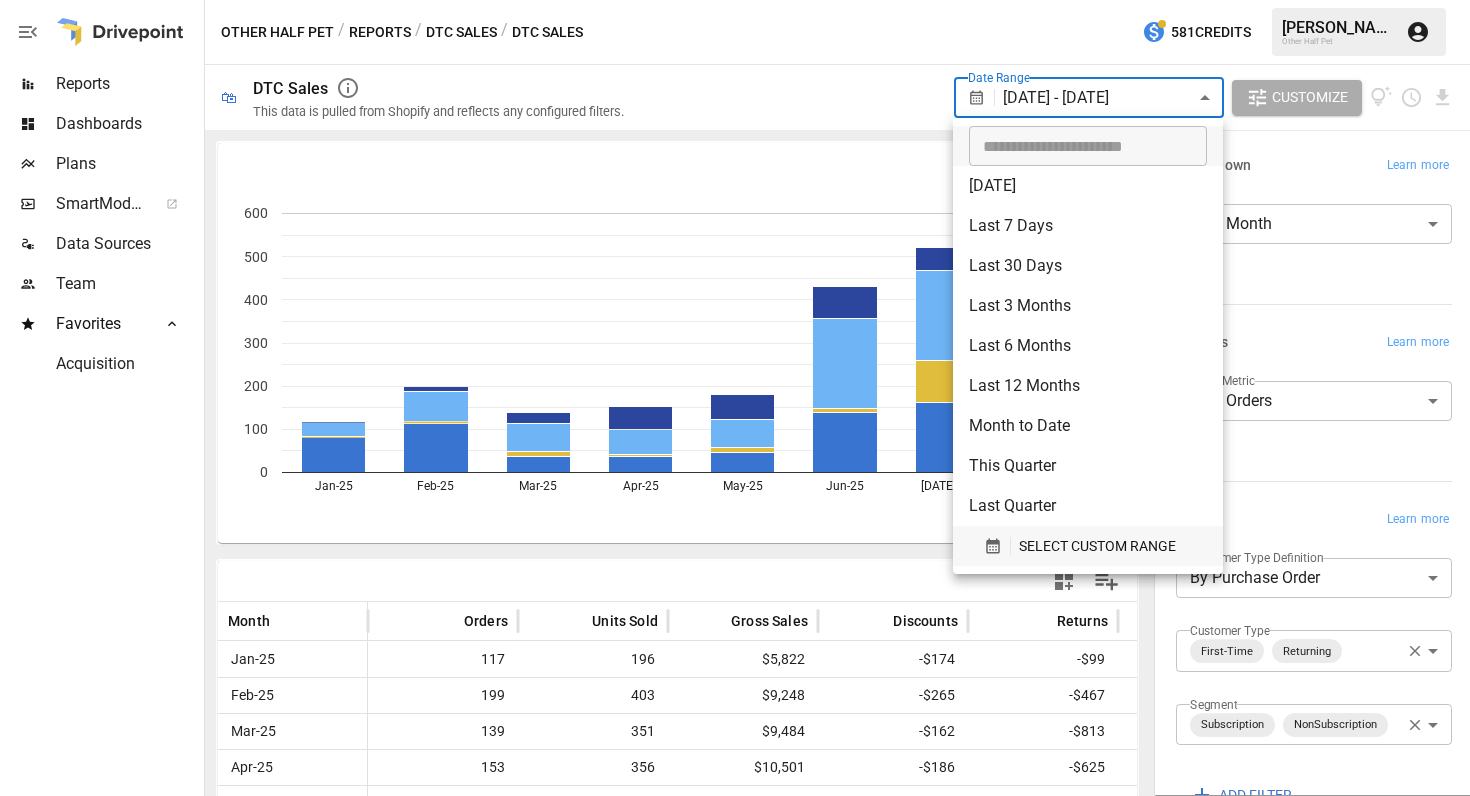 click on "SELECT CUSTOM RANGE" at bounding box center (1097, 546) 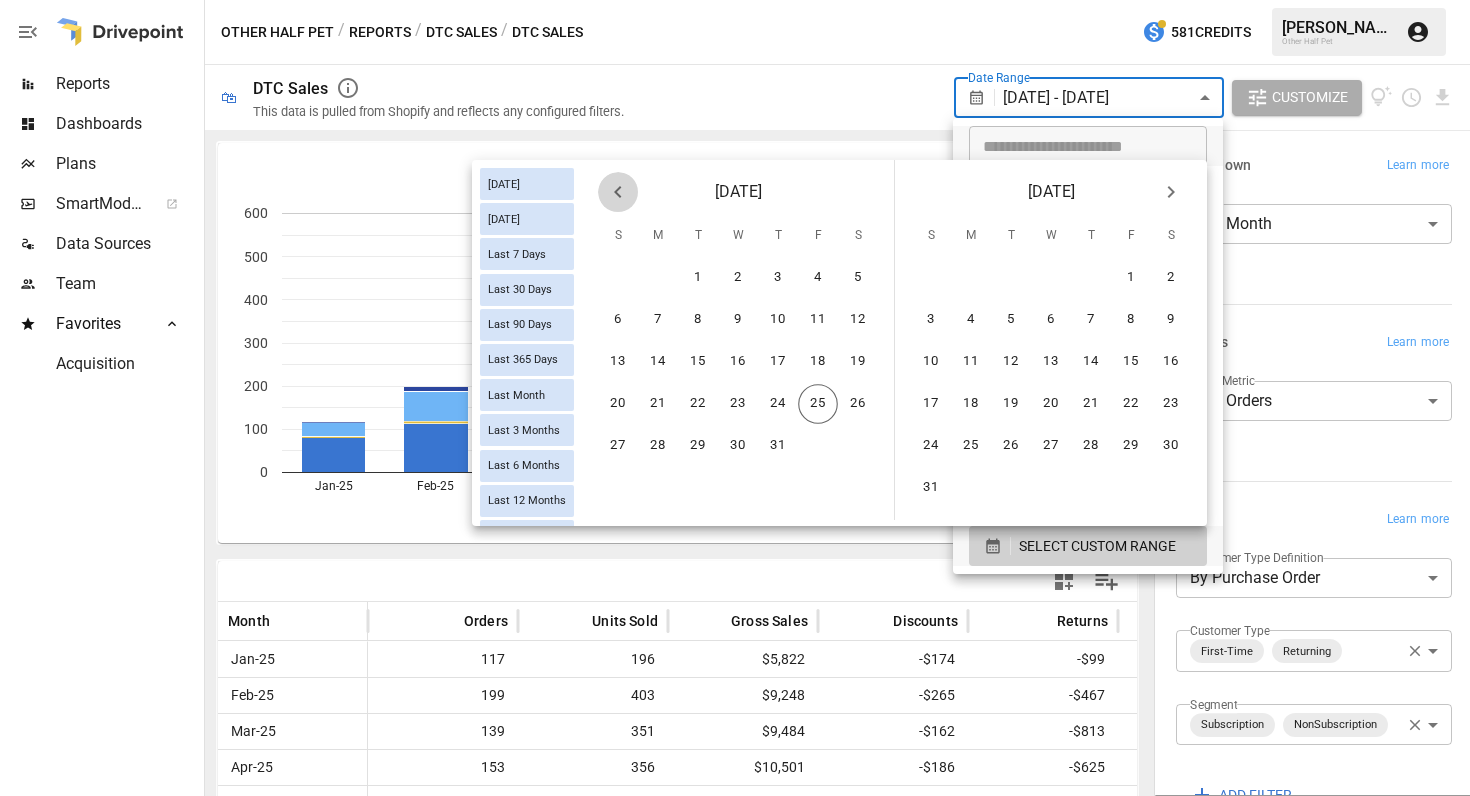 click 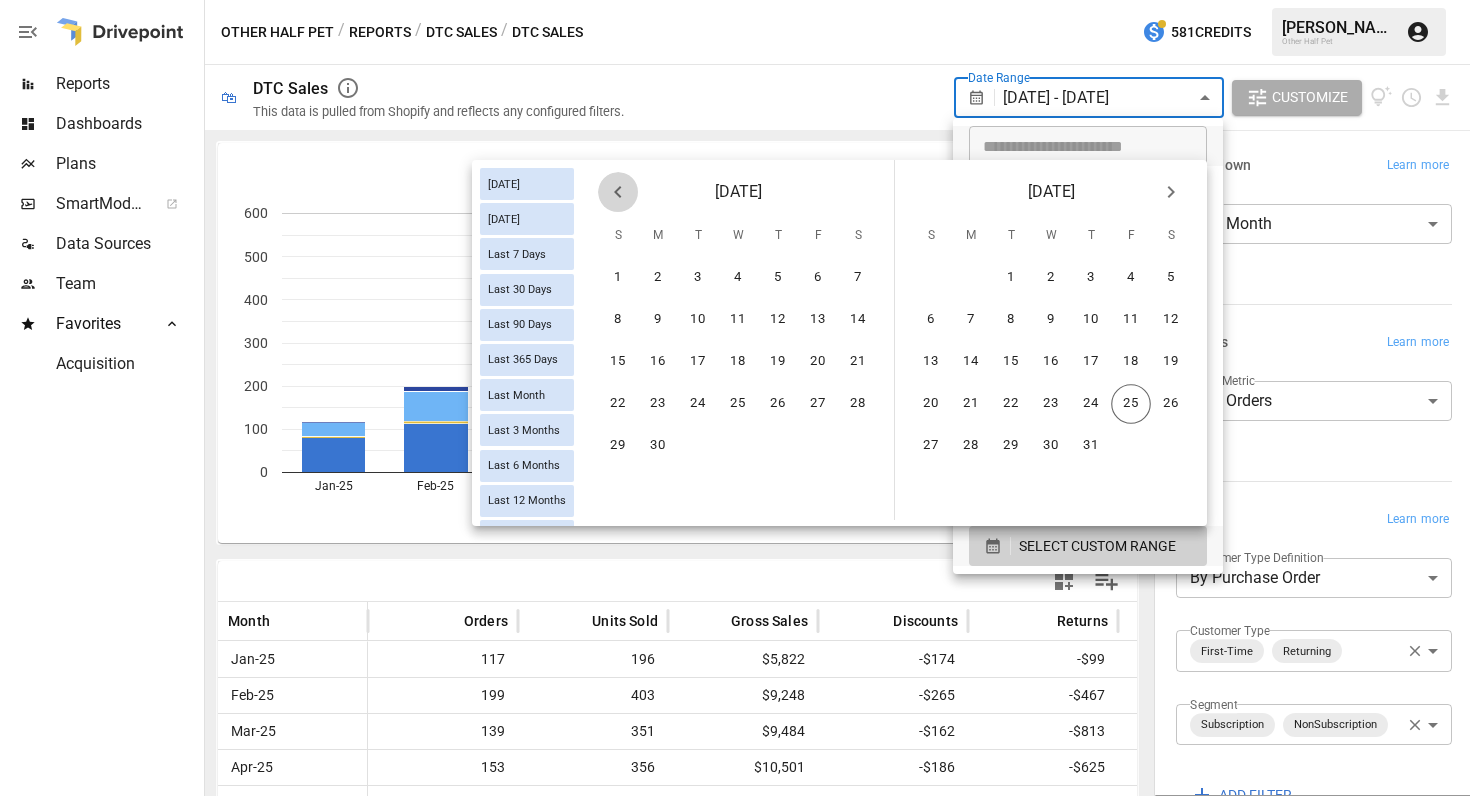 click 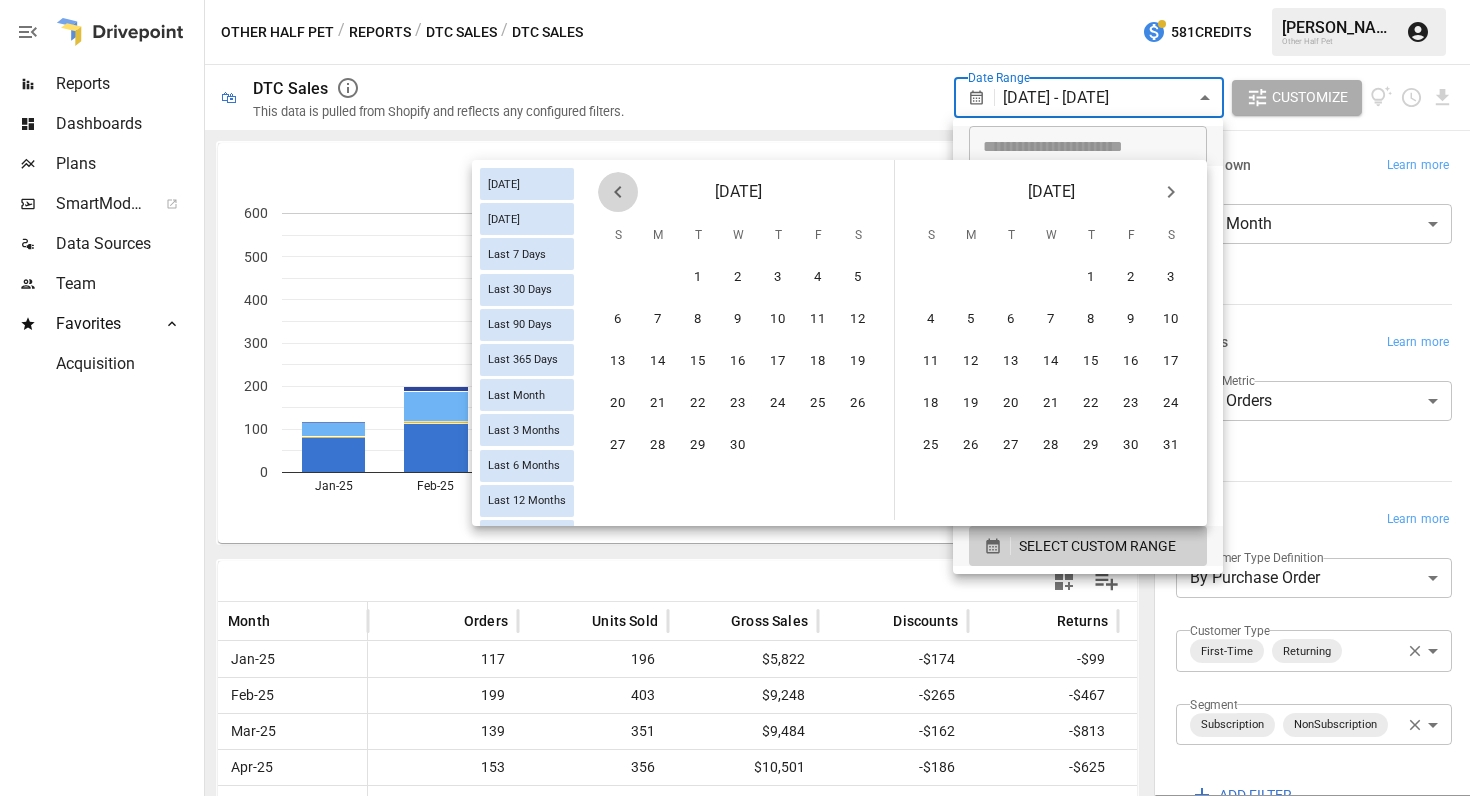 click 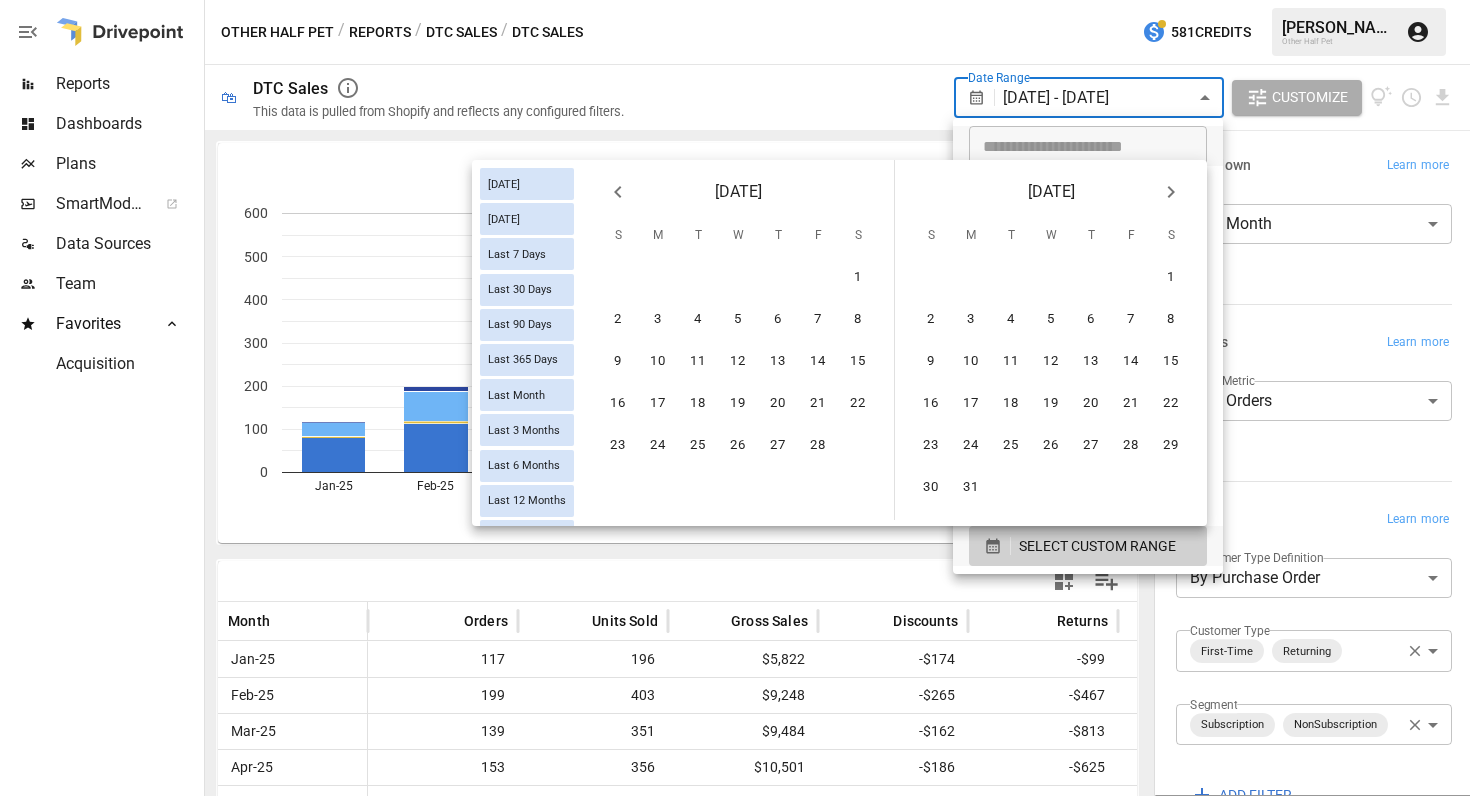 click 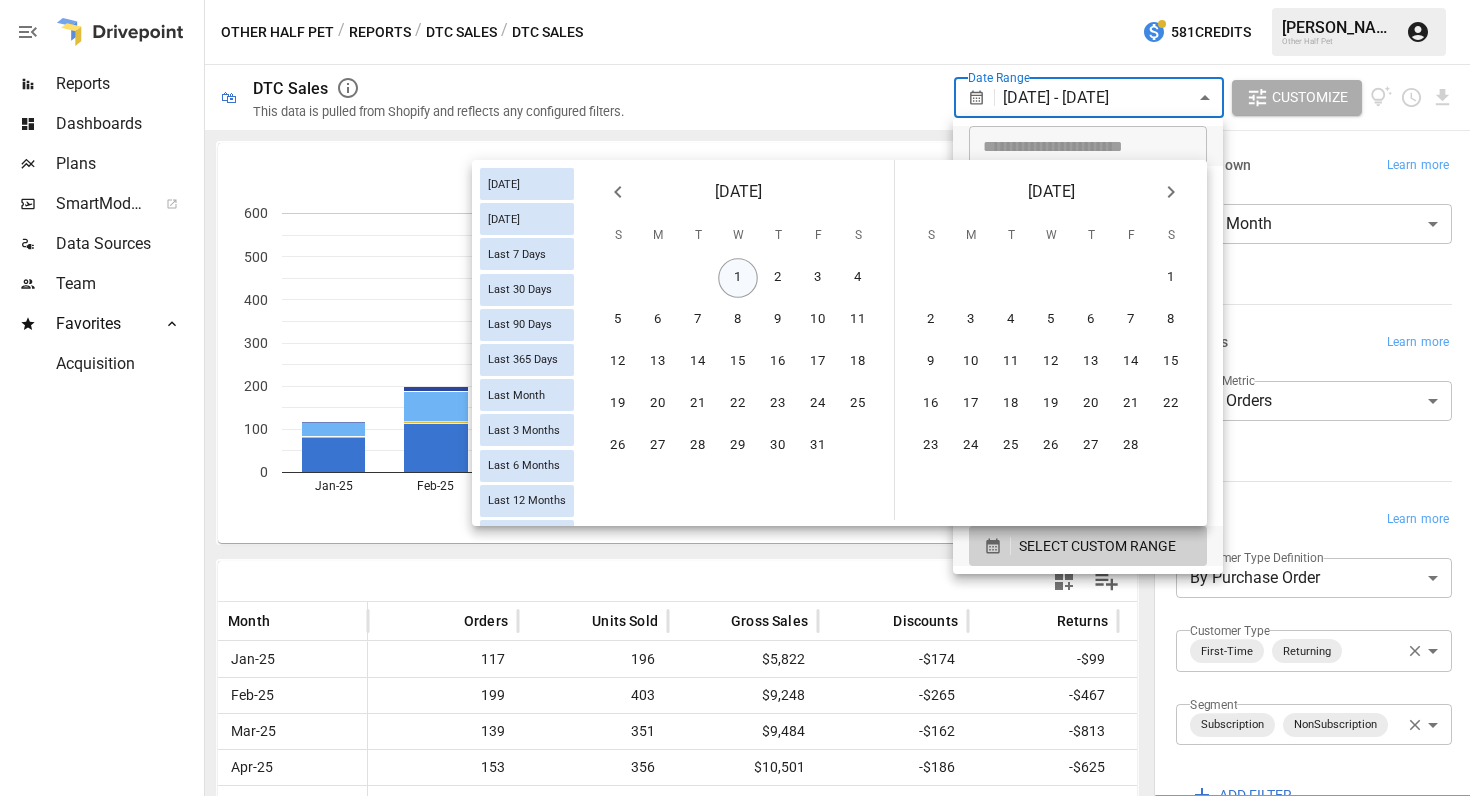click on "1" at bounding box center (738, 278) 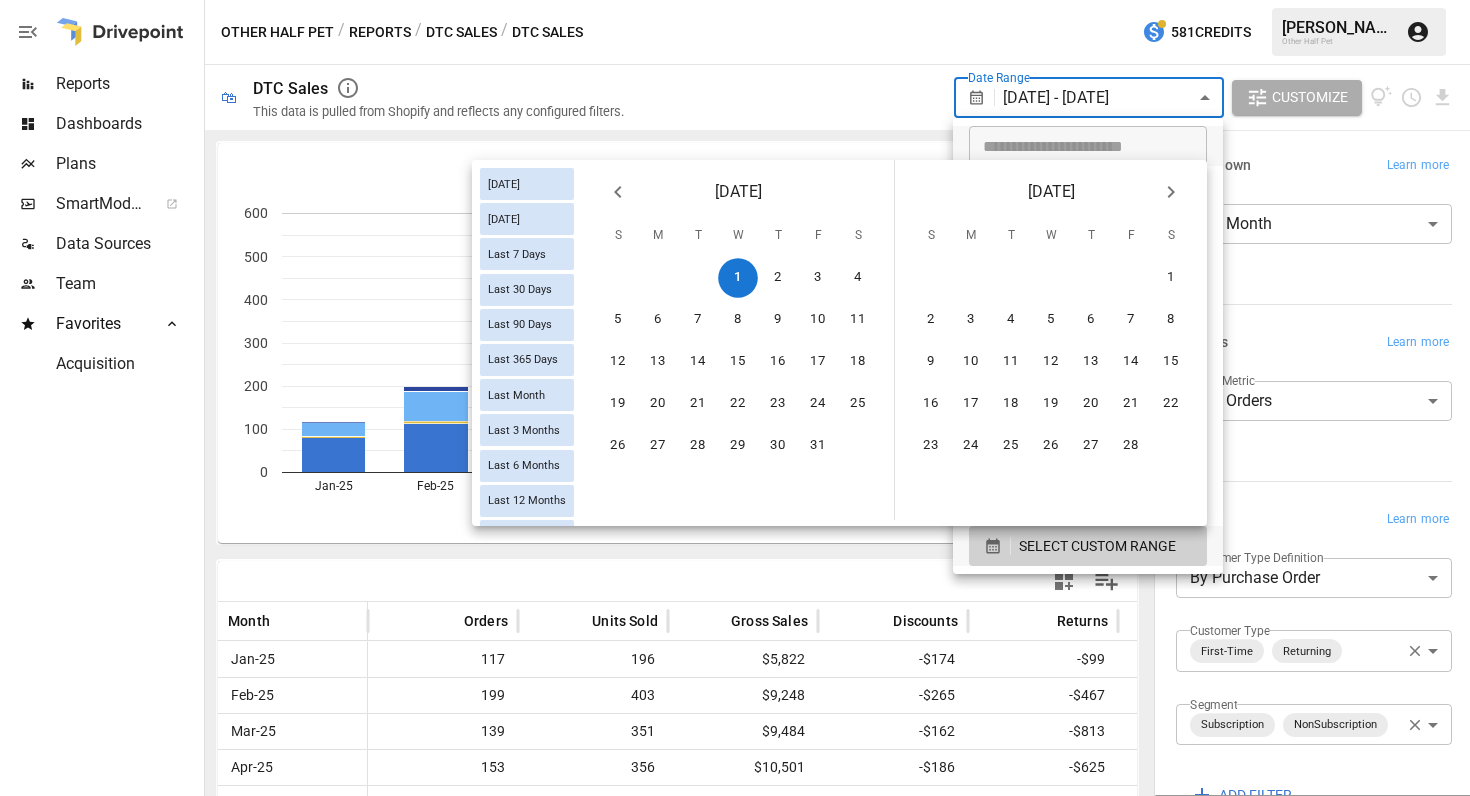 click 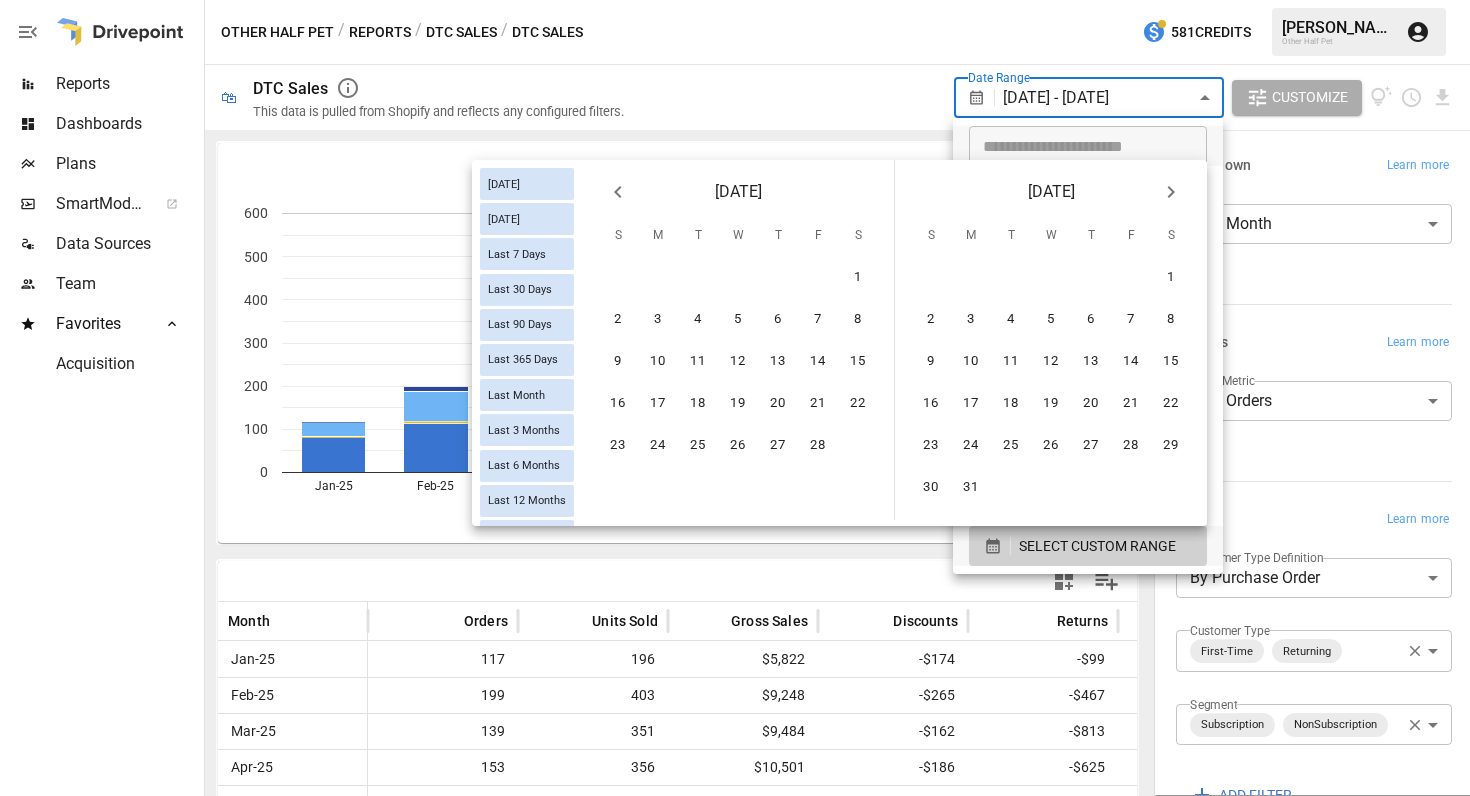 click 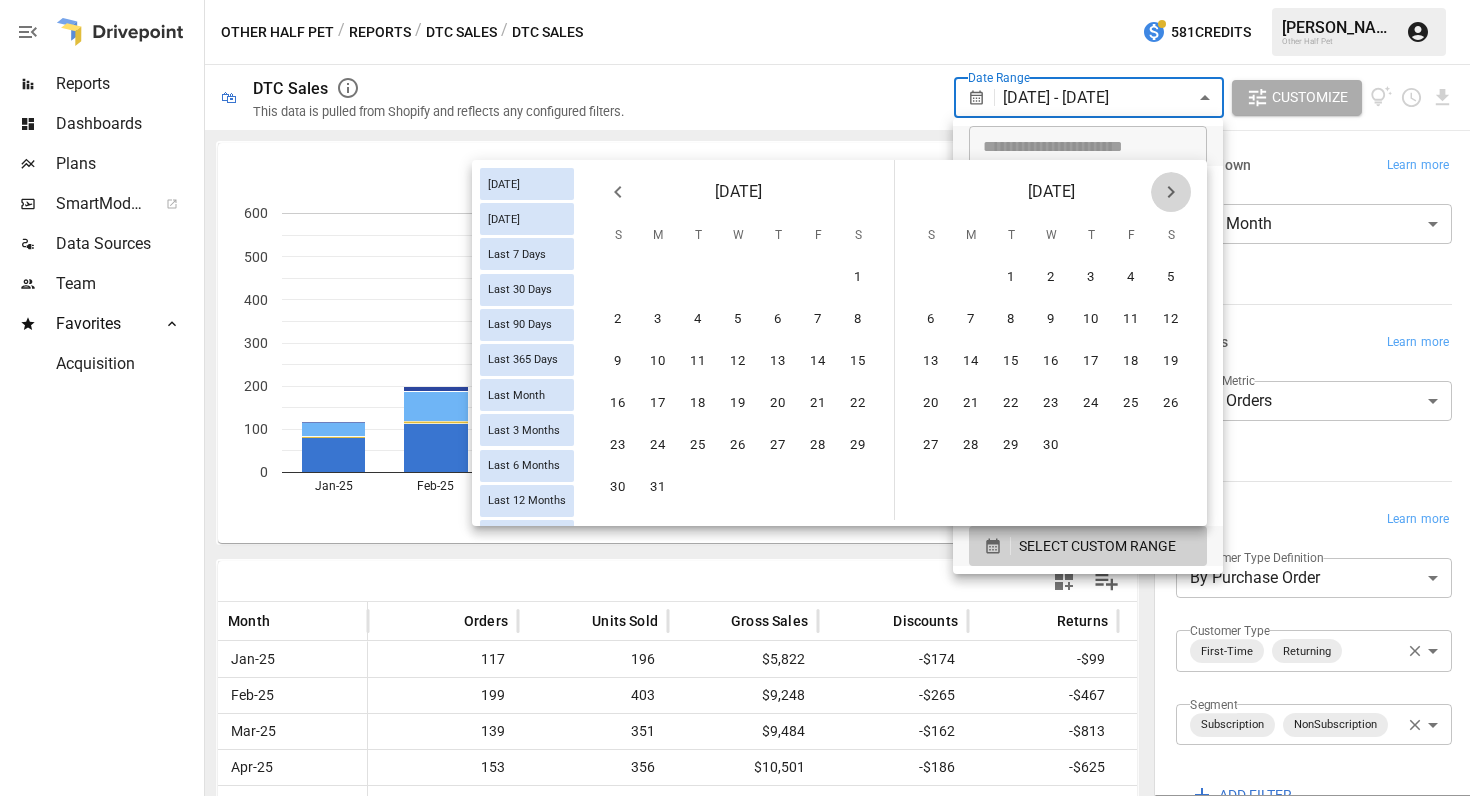 click 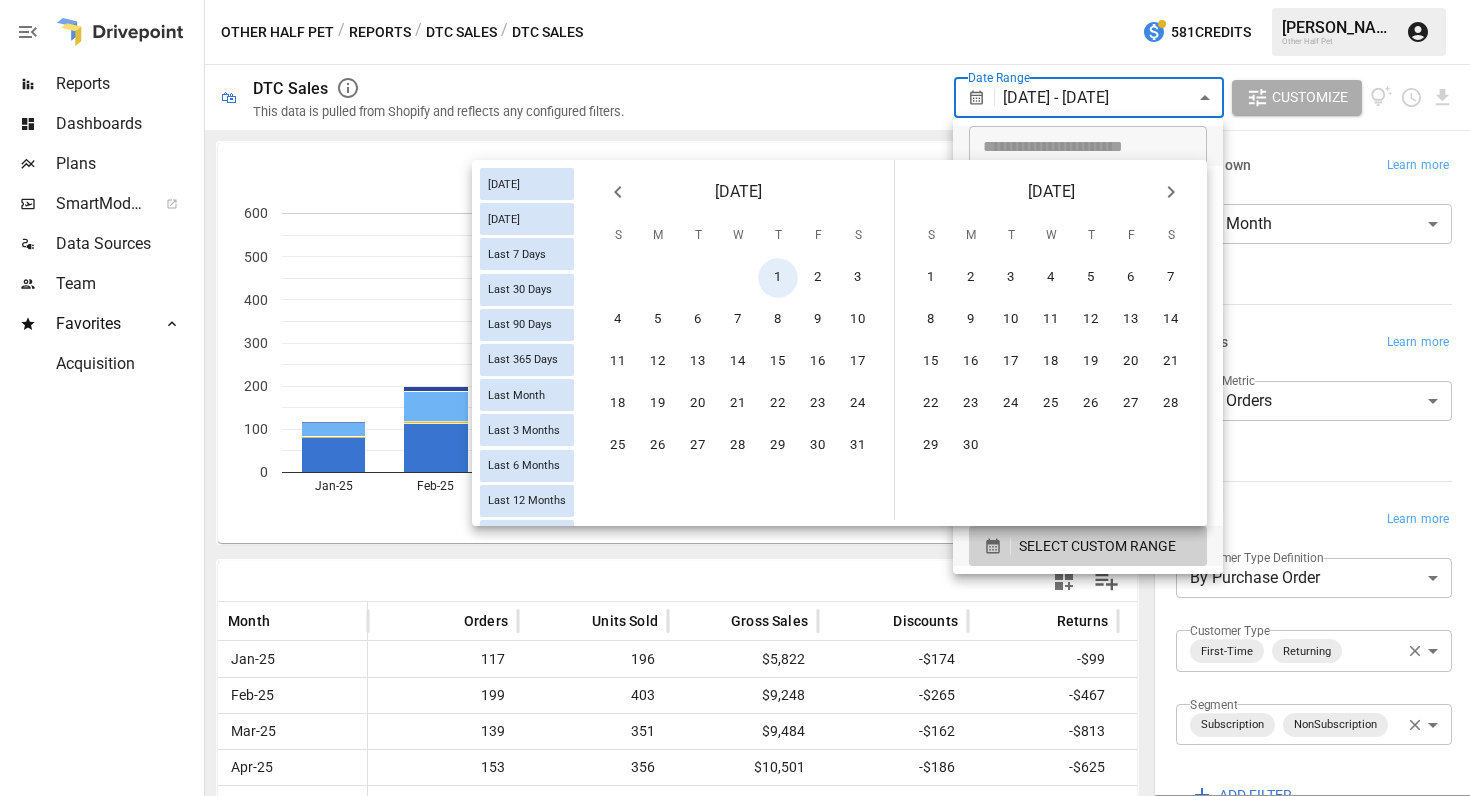 click 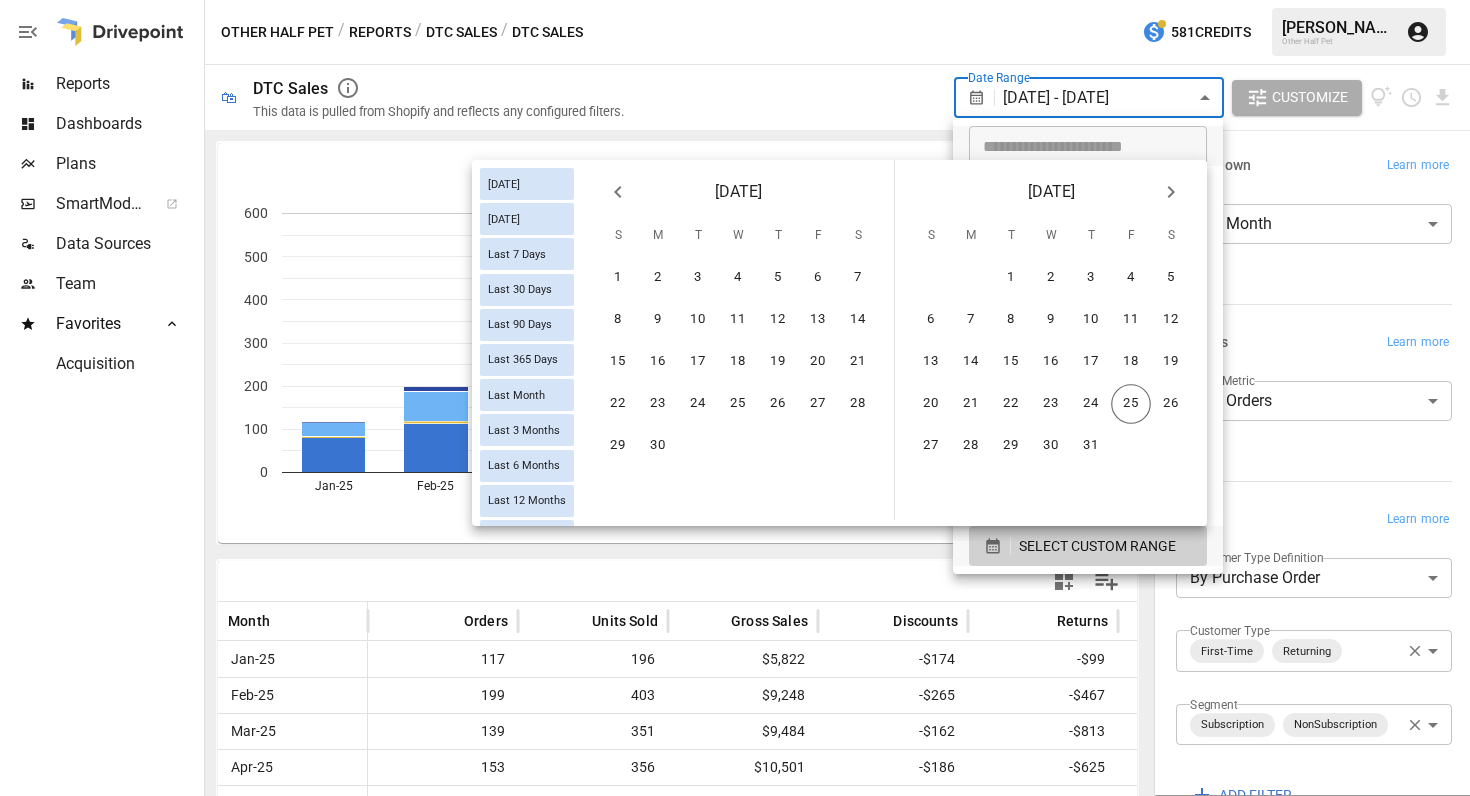 scroll, scrollTop: 0, scrollLeft: 0, axis: both 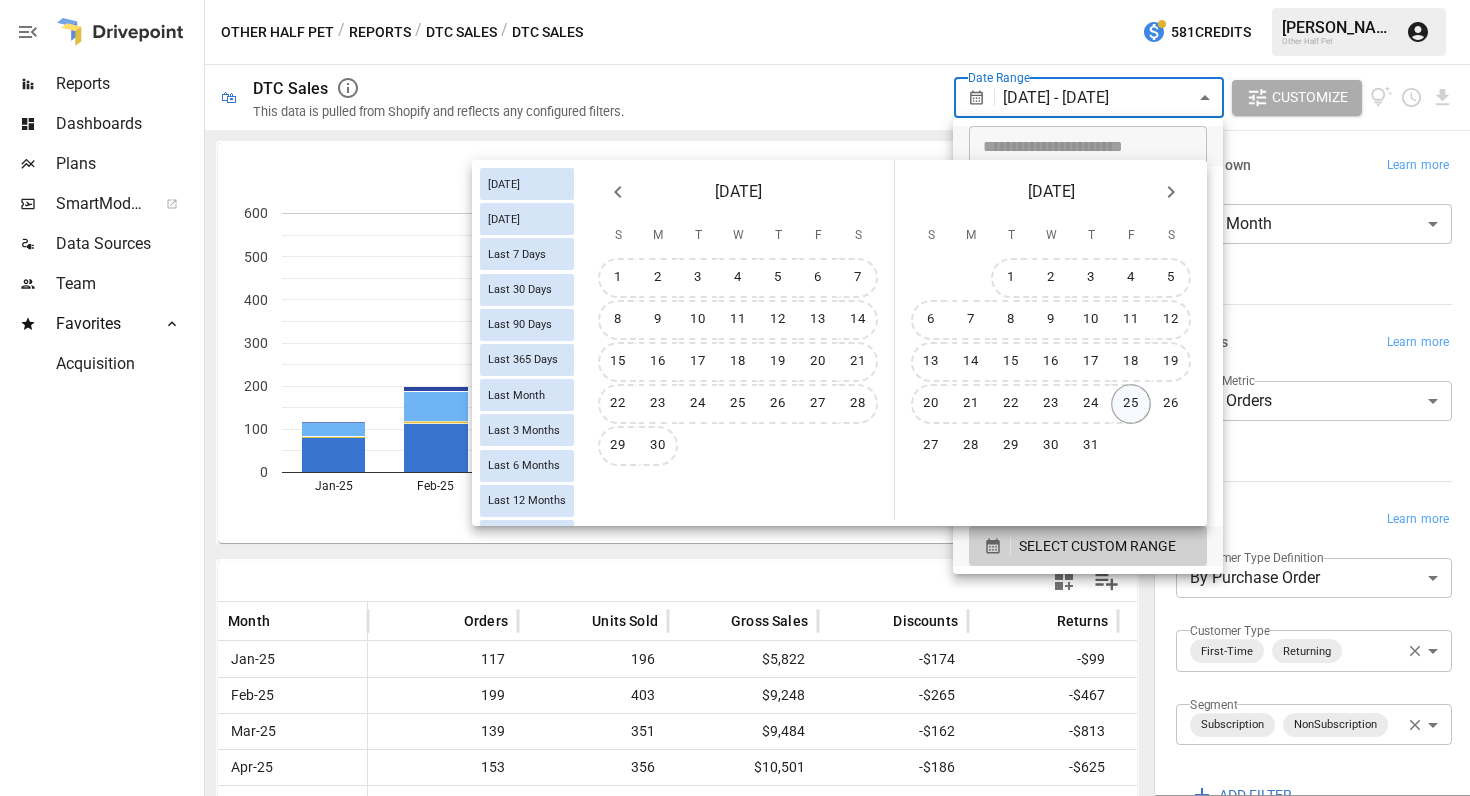 click on "25" at bounding box center (1131, 404) 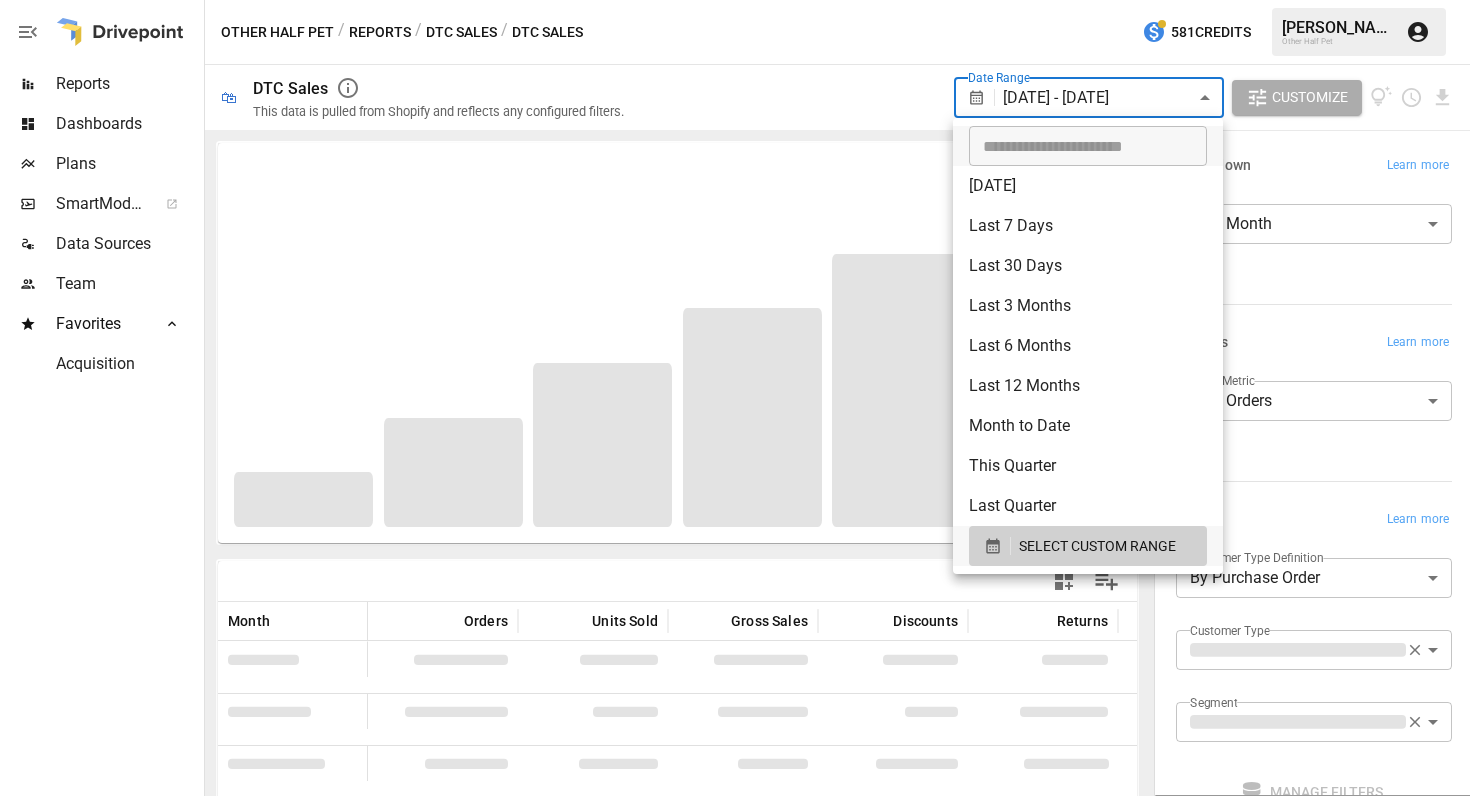 click at bounding box center [735, 398] 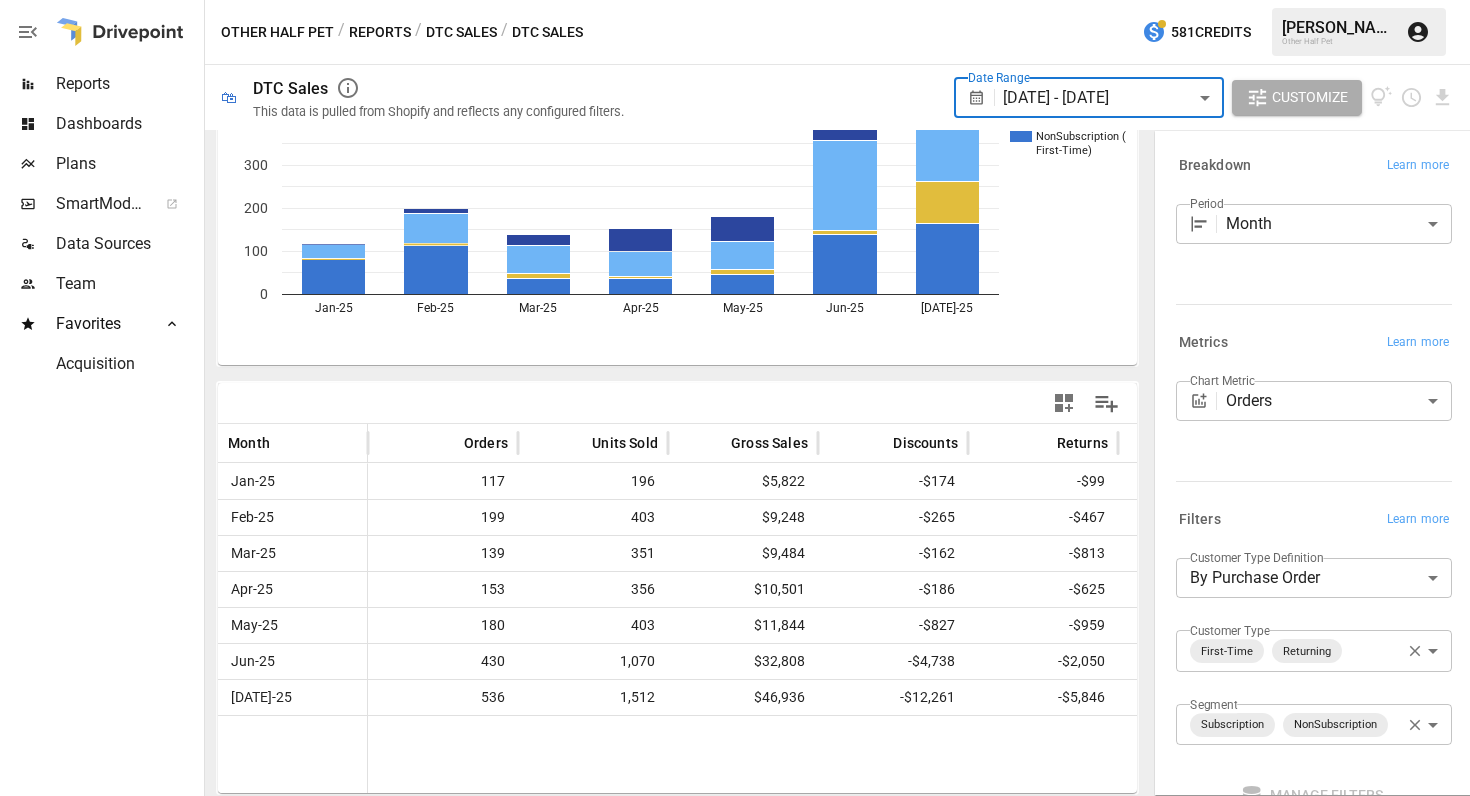 scroll, scrollTop: 178, scrollLeft: 0, axis: vertical 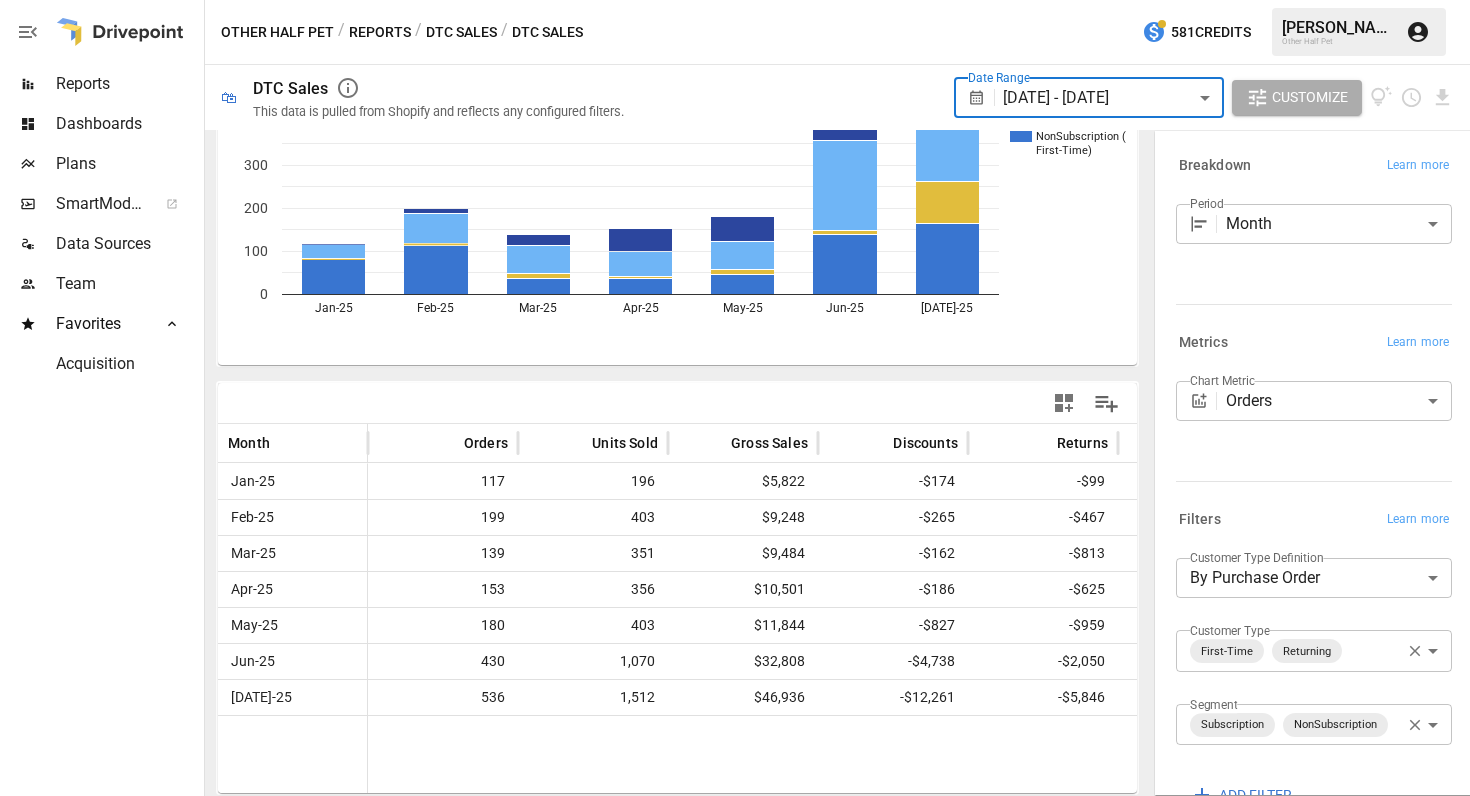click on "Reports Dashboards Plans SmartModel ™ Data Sources Team Favorites Acquisition Other Half Pet / Reports / DTC Sales / DTC Sales 581  Credits [PERSON_NAME] Other Half Pet 🛍 DTC Sales This data is pulled from Shopify and reflects any configured filters. Date Range [DATE] - [DATE] ****** ​ Customize Subscription ( Returning) Subscription ( First-Time) NonSubscription ( Returning) NonSubscription ( First-Time) Jan-25 Feb-25 Mar-25 Apr-25 May-25 Jun-25 [DATE]-25 0 100 200 300 400 500 600 NonSubscription ( Month Orders Units Sold Gross Sales Discounts Returns Net Sales Shipping Jan-25 117 196 $5,822 -$174 -$99 $5,549 $375 Feb-25 199 403 $9,248 -$265 -$467 $8,516 $536 Mar-25 139 351 $9,484 -$162 -$813 $8,509 $331 Apr-25 153 356 $10,501 -$186 -$625 $9,690 $291 May-25 180 403 $11,844 -$827 -$959 $10,059 $254 Jun-25 430 1,070 $32,808 -$4,738 -$2,050 $26,019 $112 [DATE]-25 536 1,512 $46,936 -$12,261 -$5,846 $28,829 $196 Breakdown Learn more Period Month ***** ​ Metrics Learn more Chart Metric Orders ****** ​ Filters" at bounding box center (735, 0) 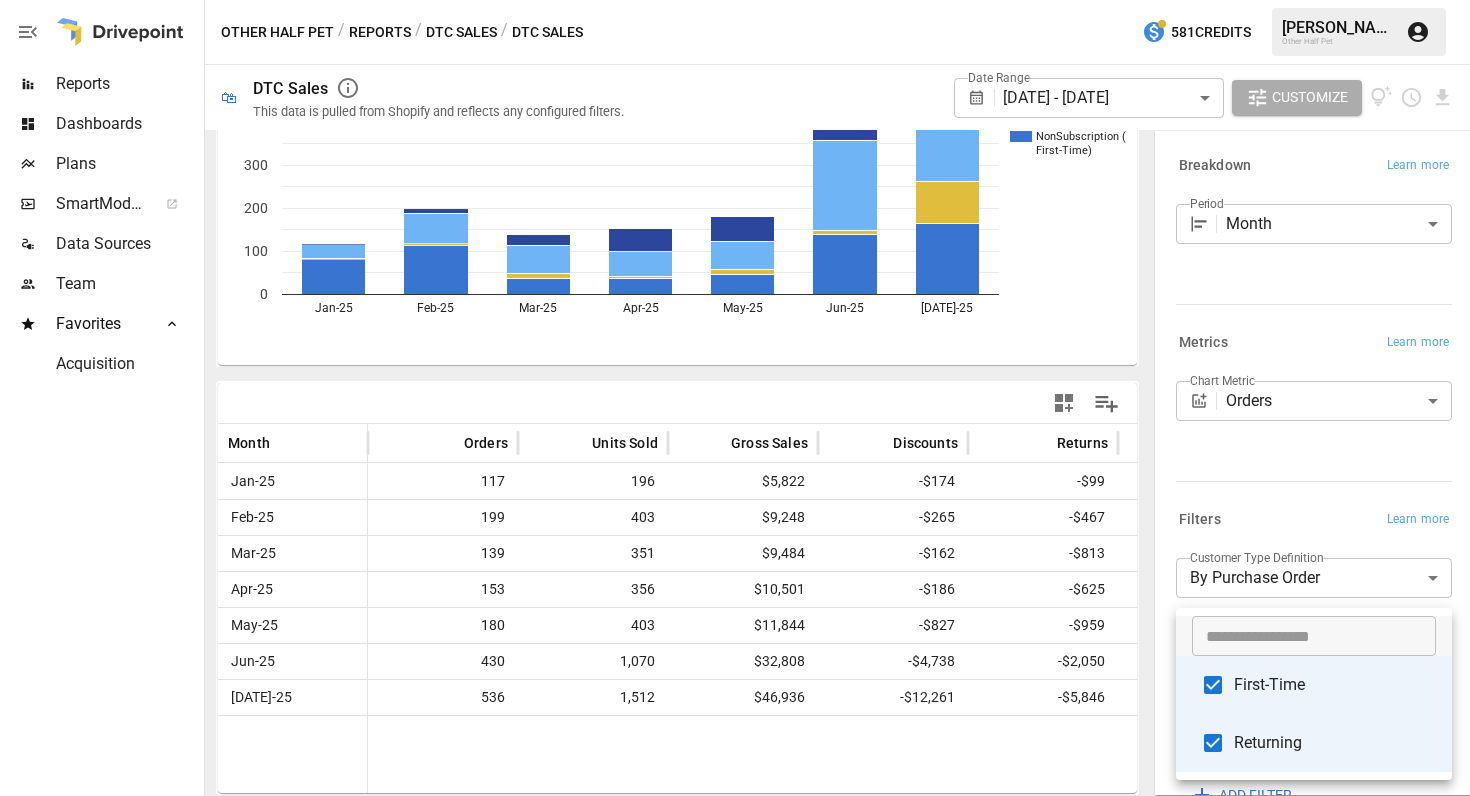 click on "First-Time" at bounding box center (1335, 685) 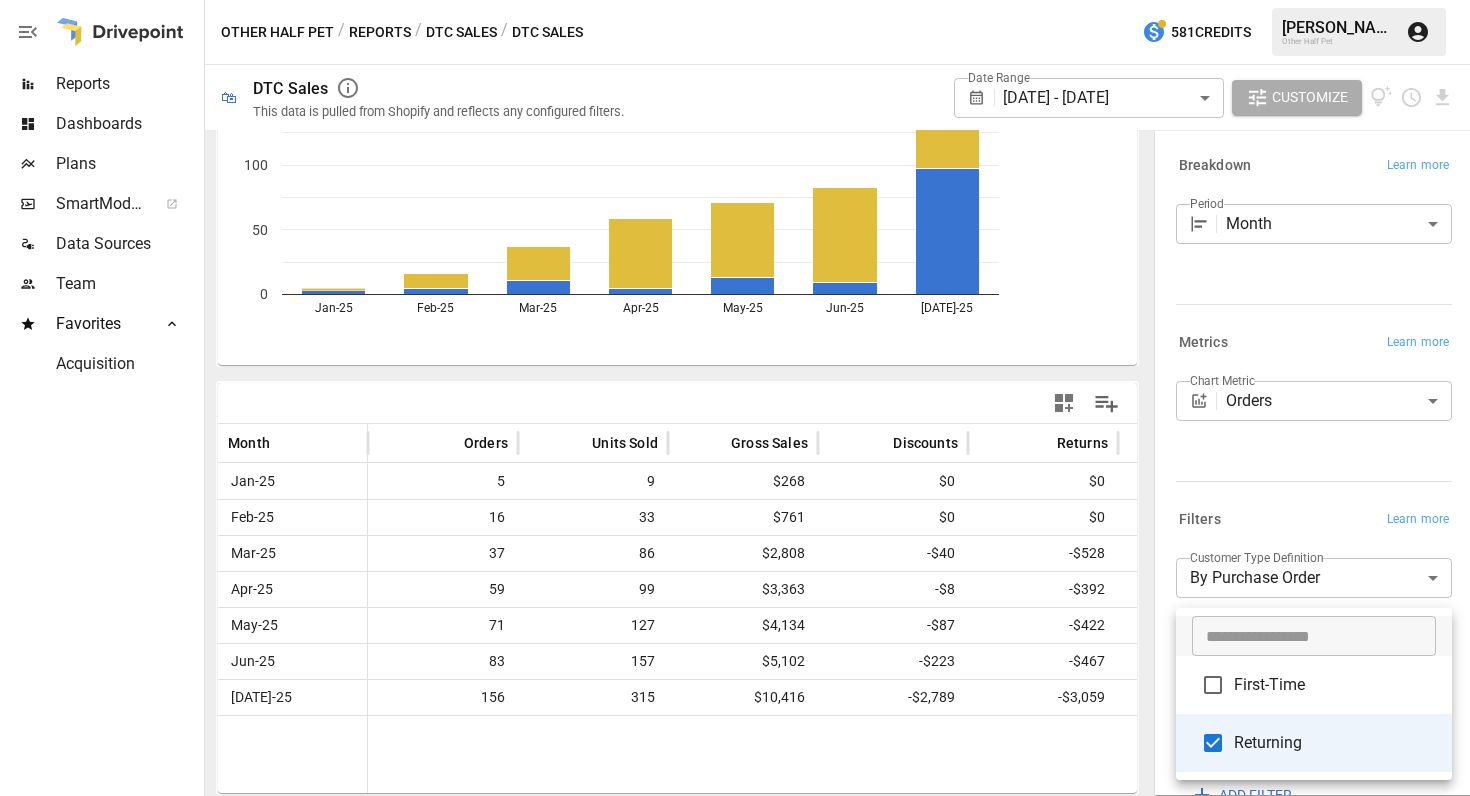 click at bounding box center [735, 398] 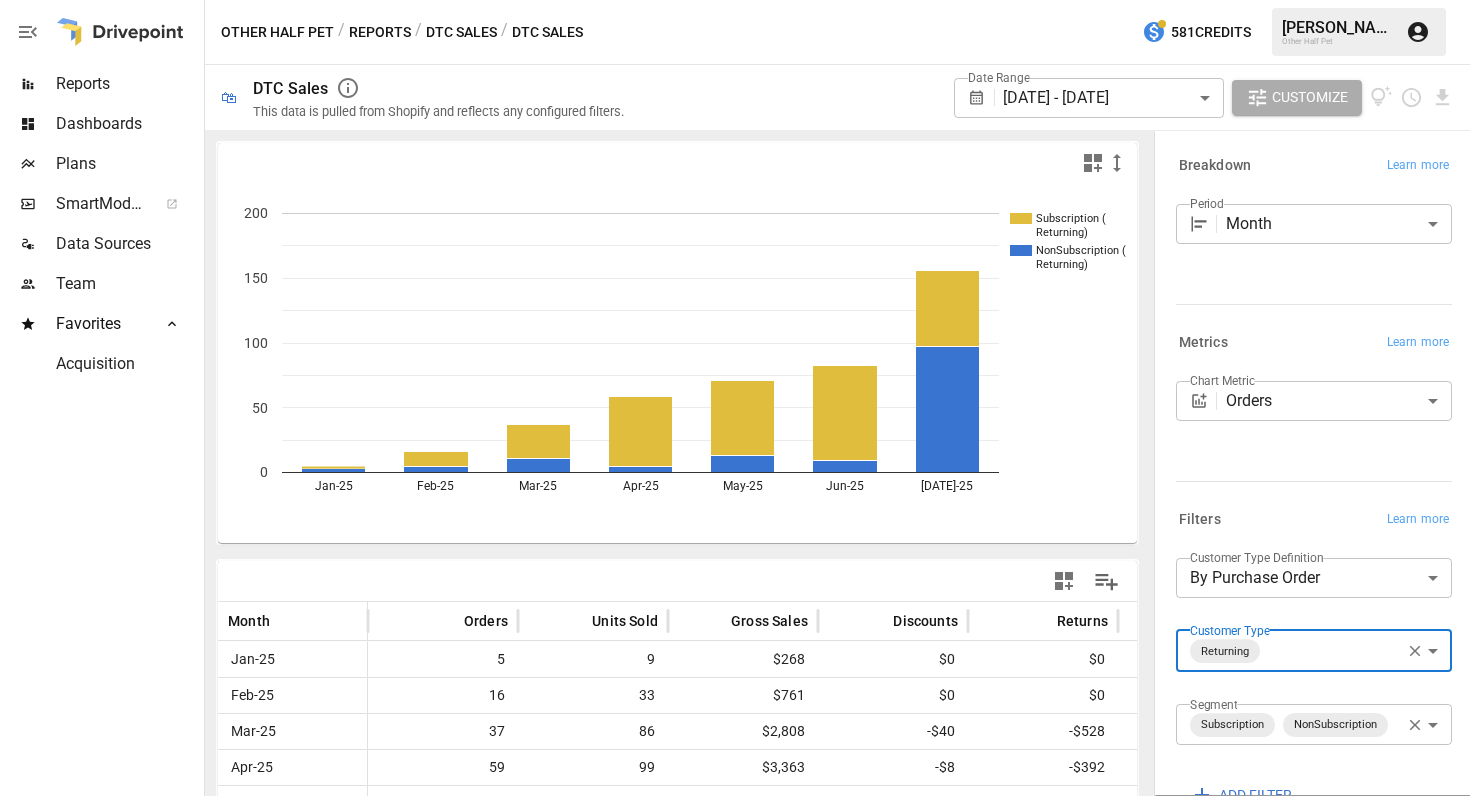 click on "**********" at bounding box center (735, 0) 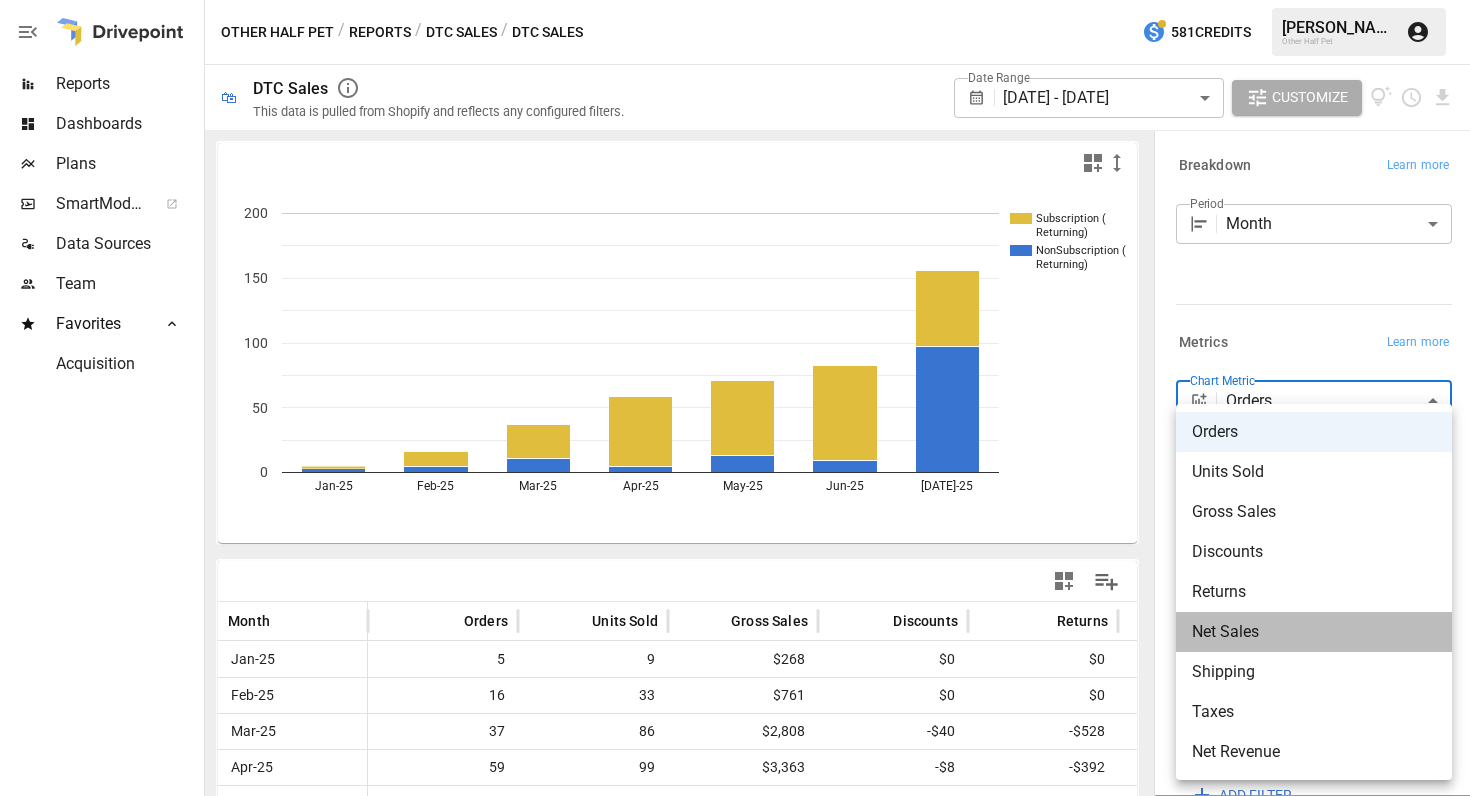 click on "Net Sales" at bounding box center [1314, 632] 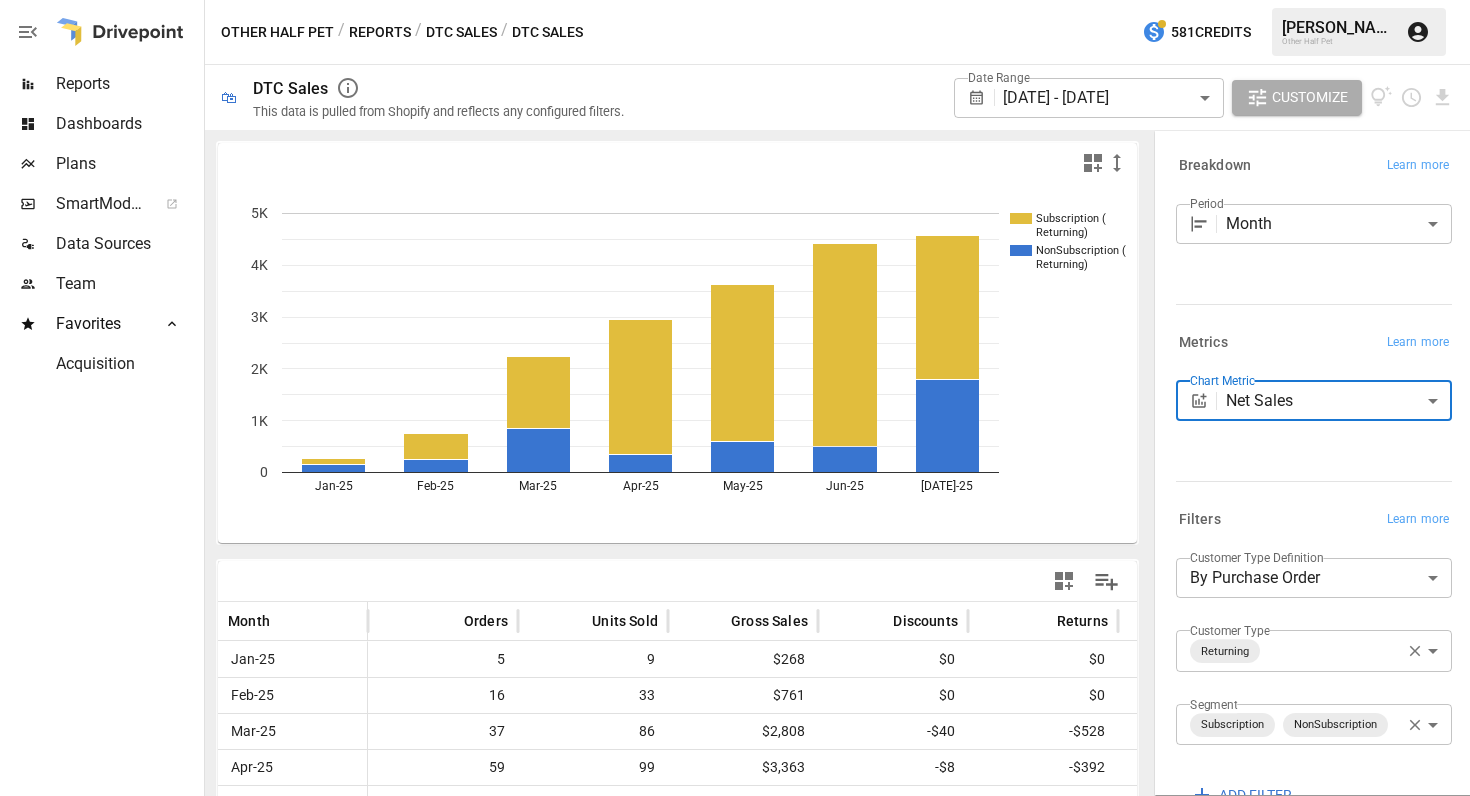 click on "**********" at bounding box center [735, 0] 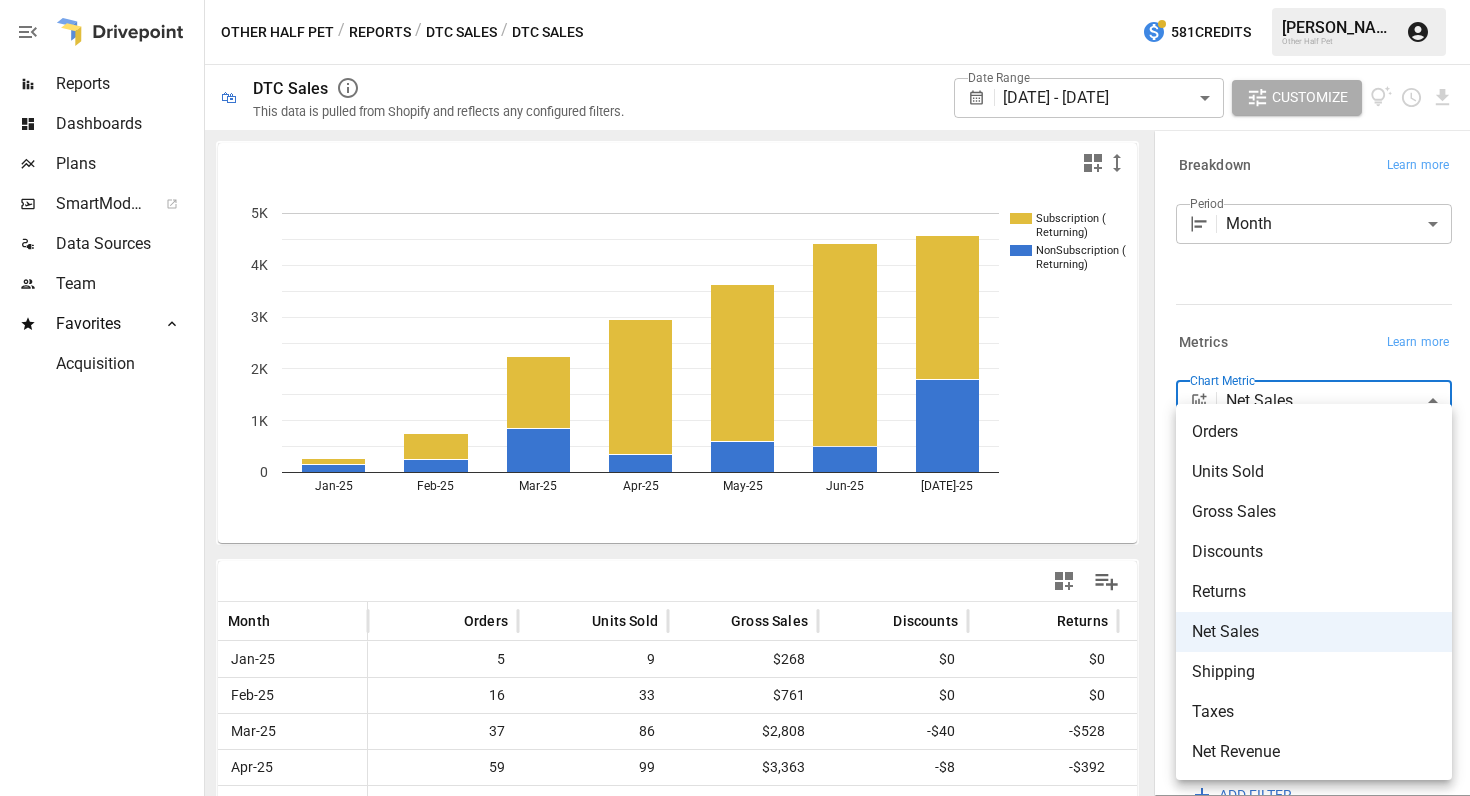 click on "Net Revenue" at bounding box center [1314, 752] 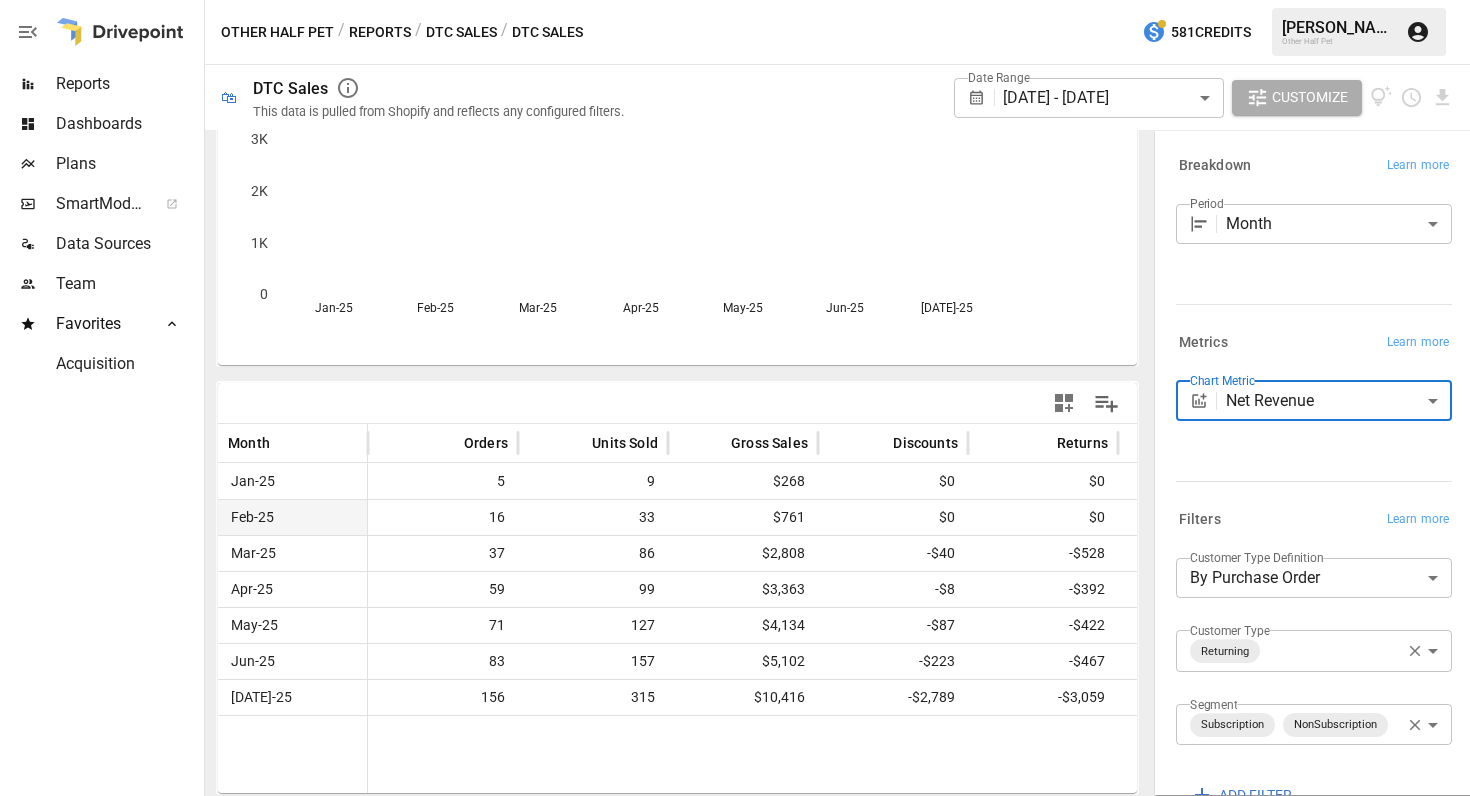 scroll, scrollTop: 178, scrollLeft: 0, axis: vertical 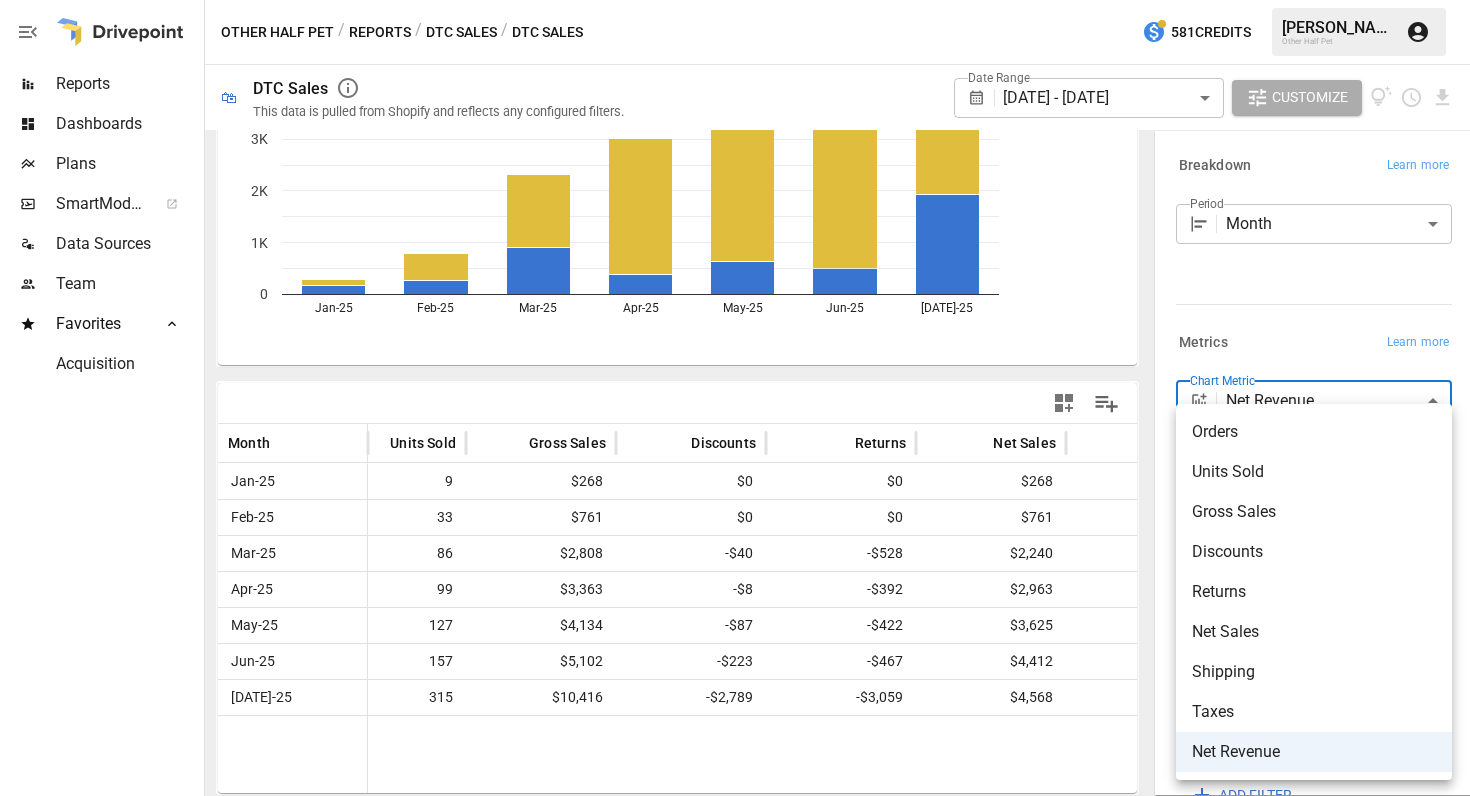 click on "**********" at bounding box center [735, 0] 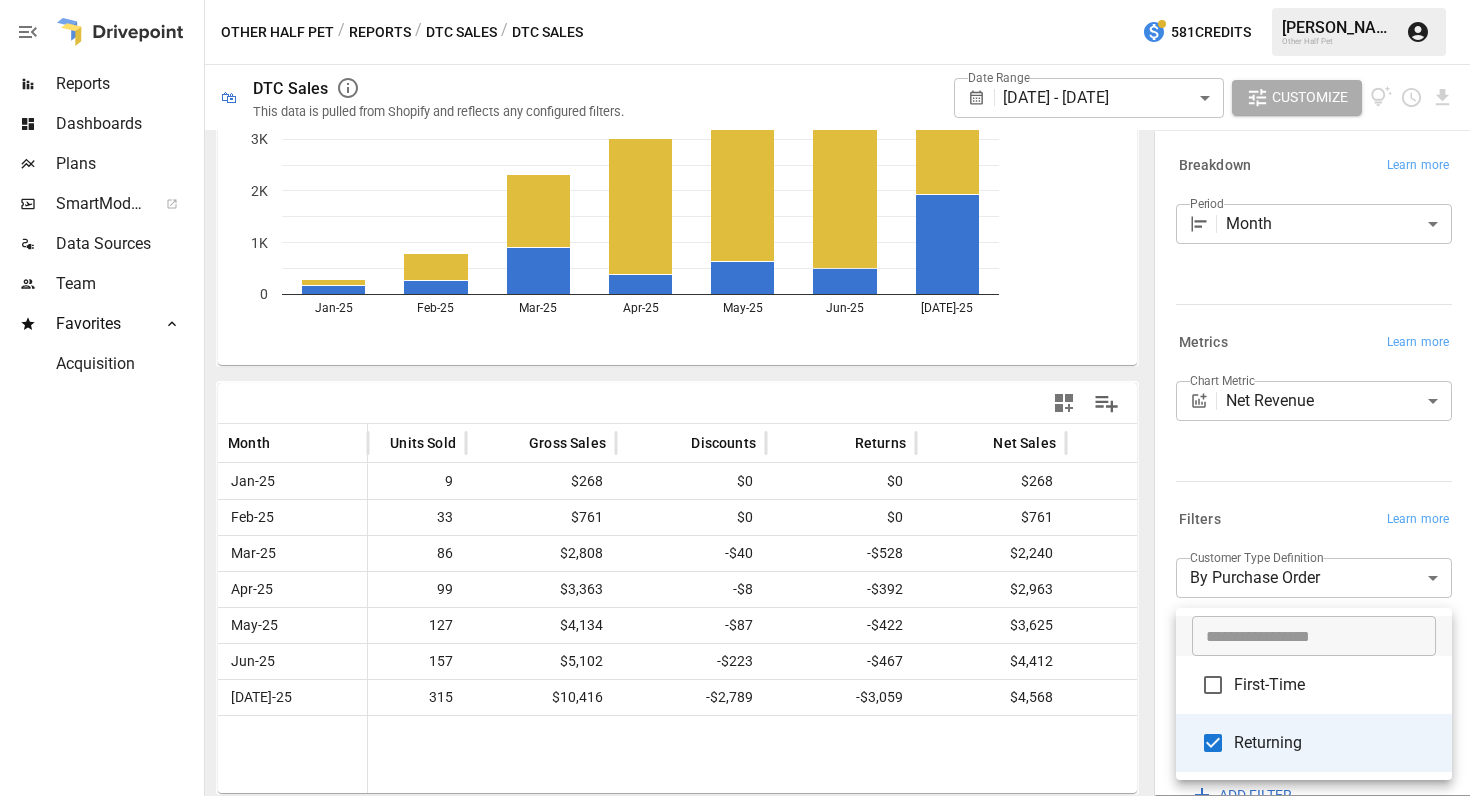 click on "**********" at bounding box center (735, 0) 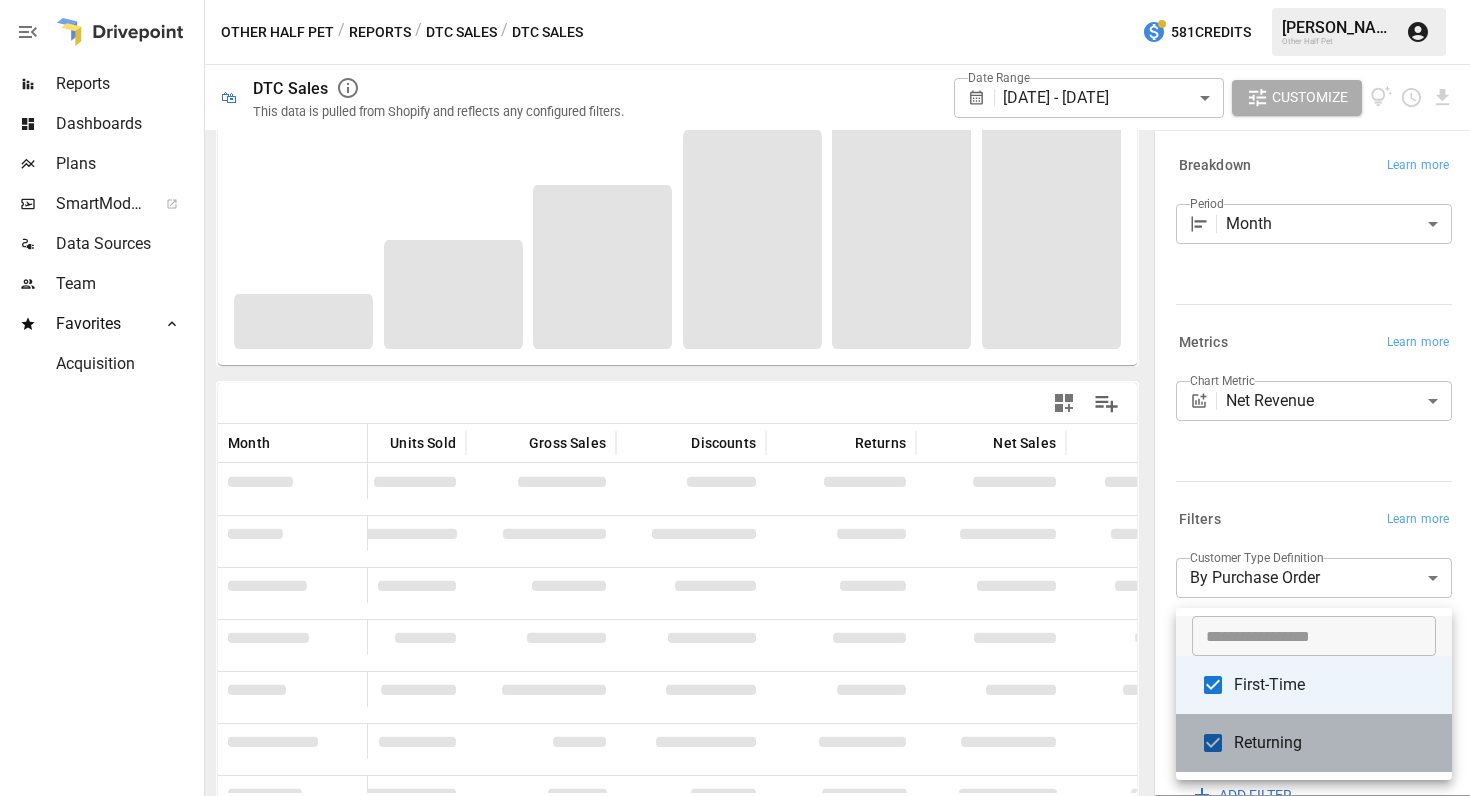 click on "Returning" at bounding box center (1335, 743) 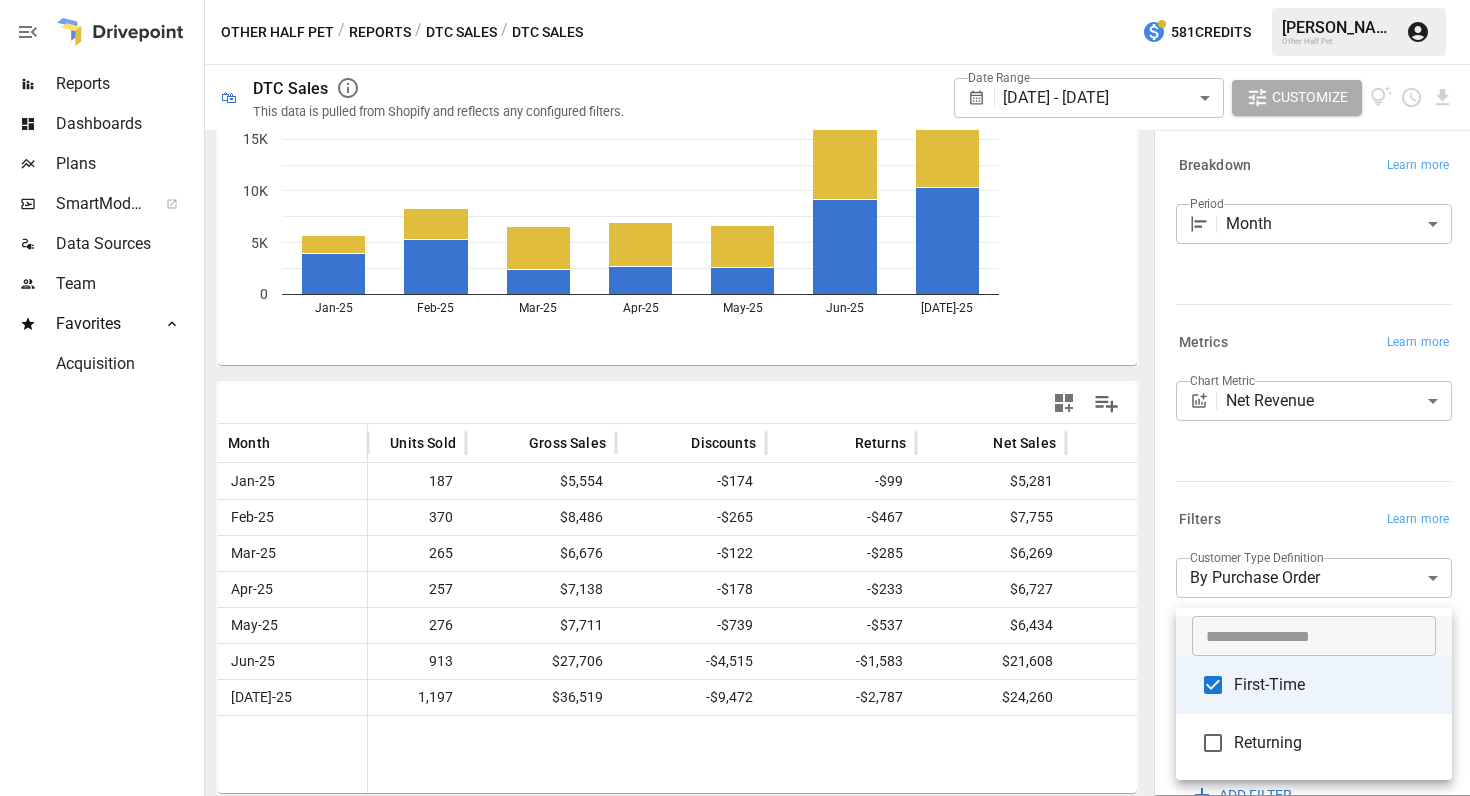 click at bounding box center (735, 398) 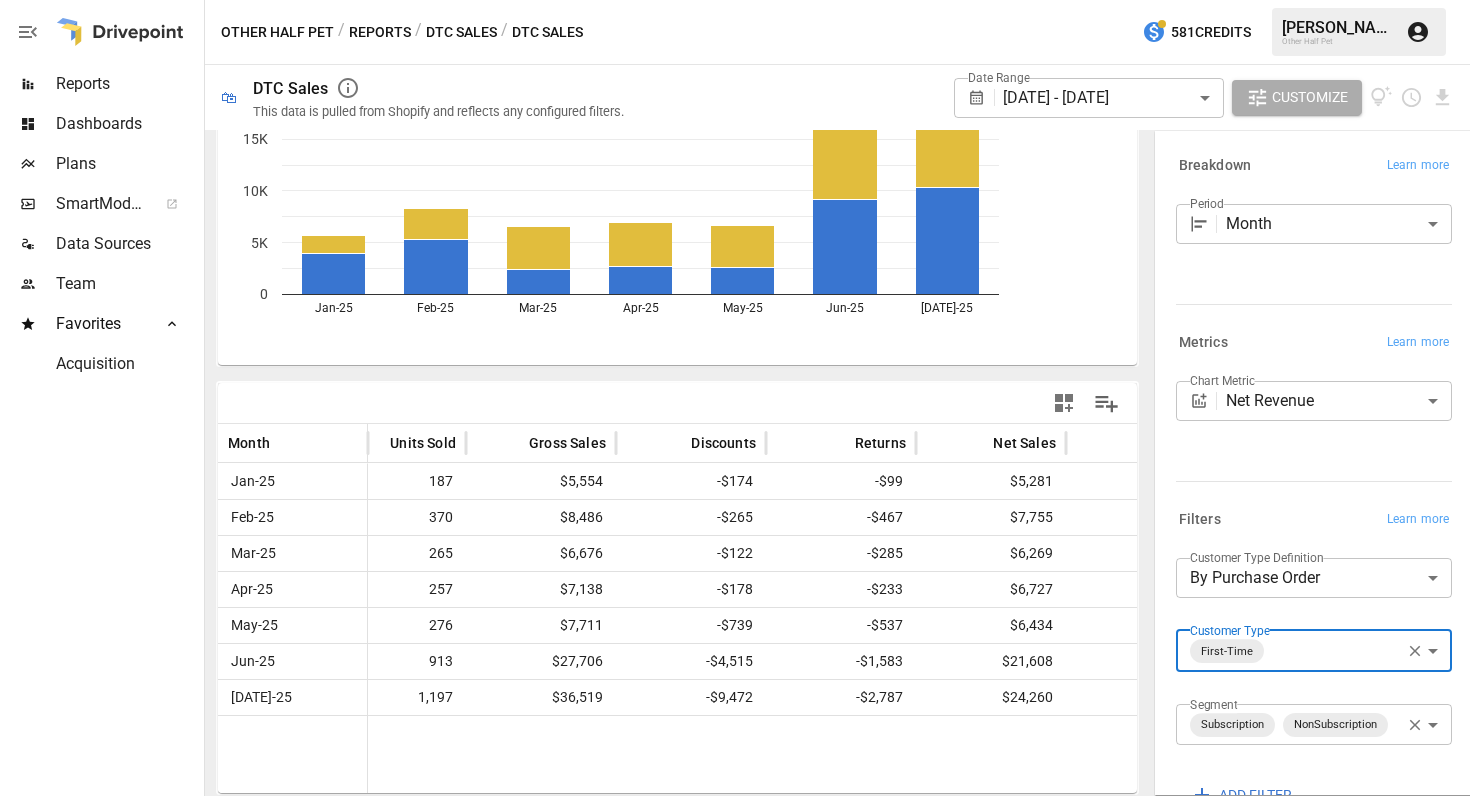 click on "**********" at bounding box center [1314, 423] 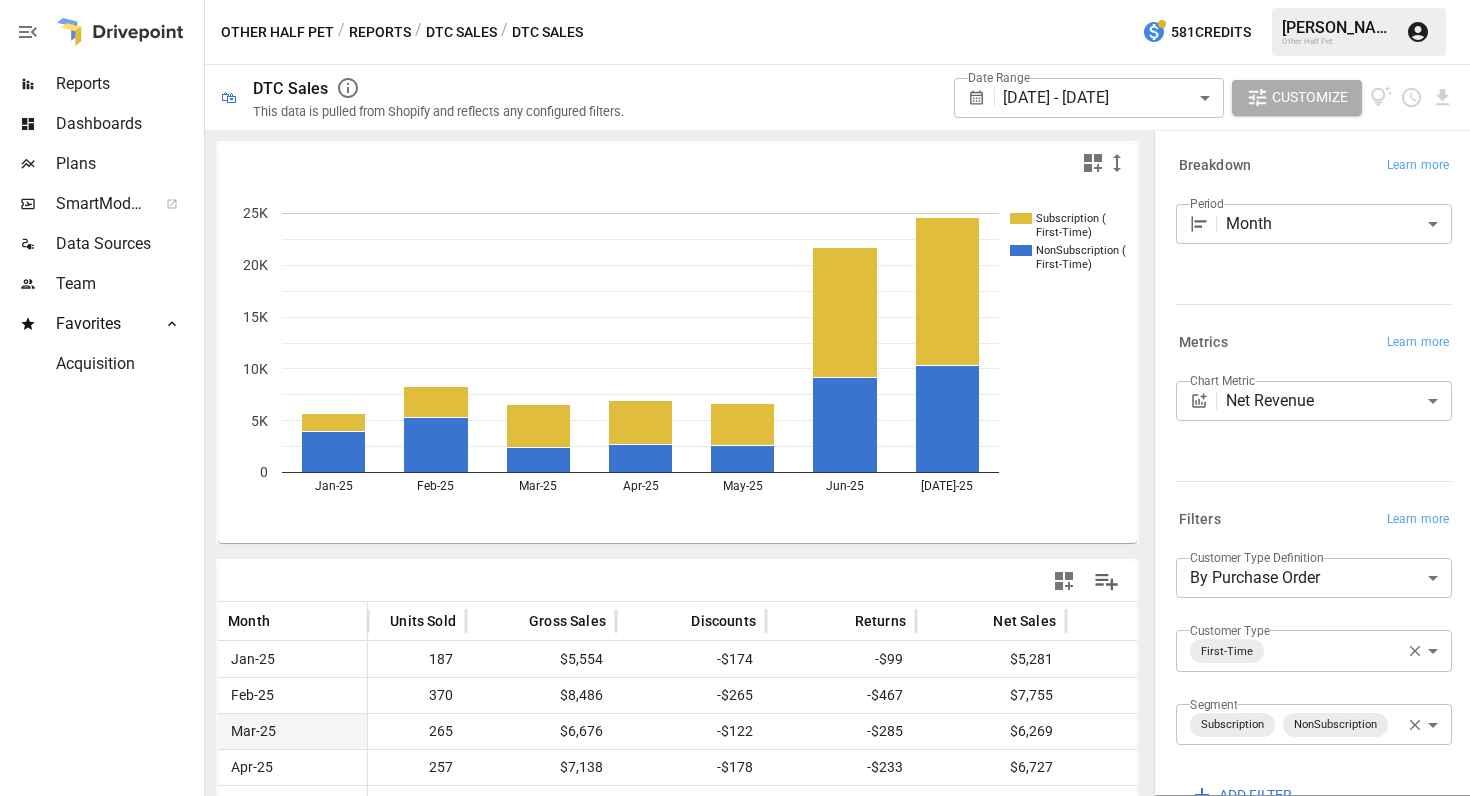 scroll, scrollTop: 0, scrollLeft: 0, axis: both 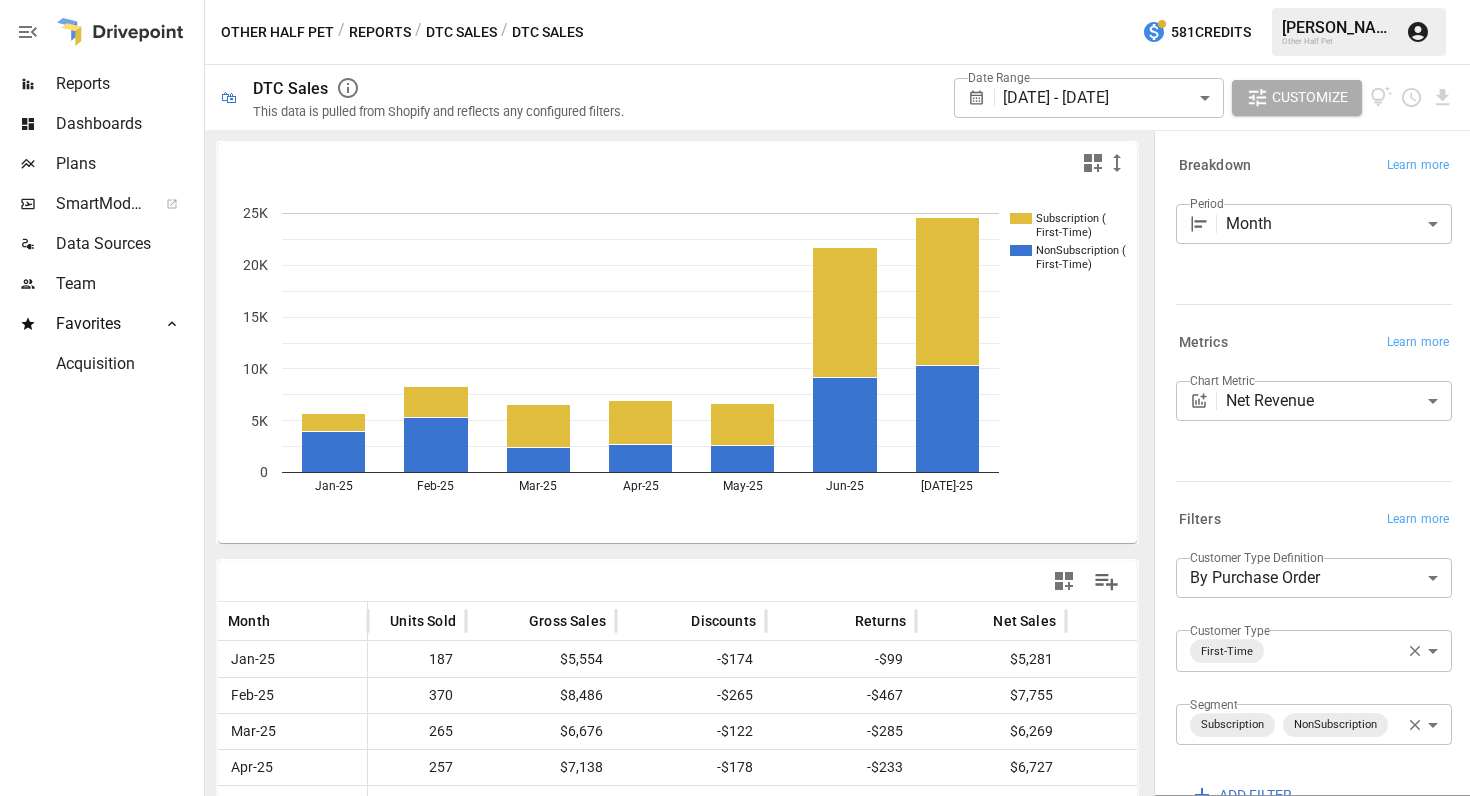 click on "**********" at bounding box center [735, 0] 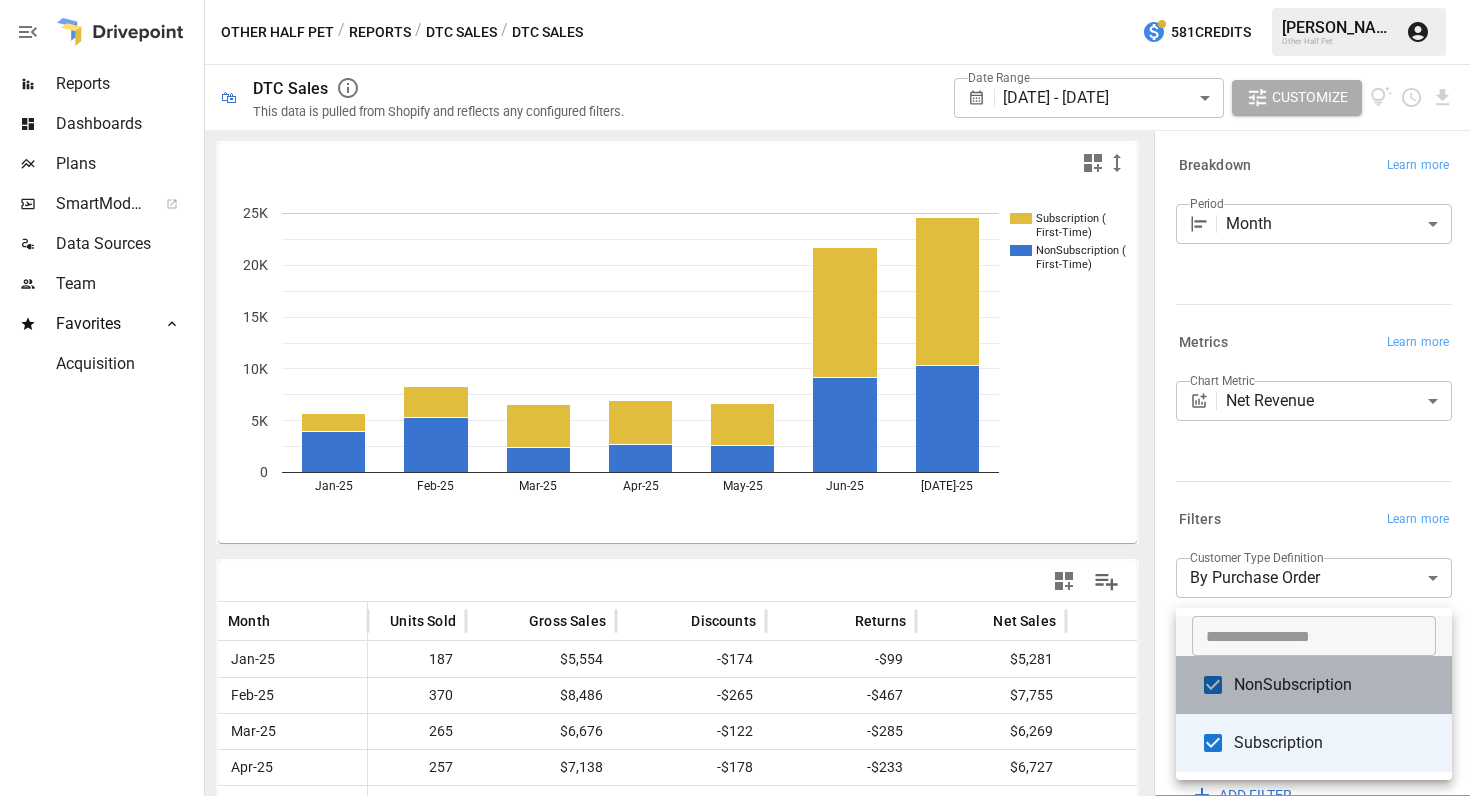click on "NonSubscription" at bounding box center (1335, 685) 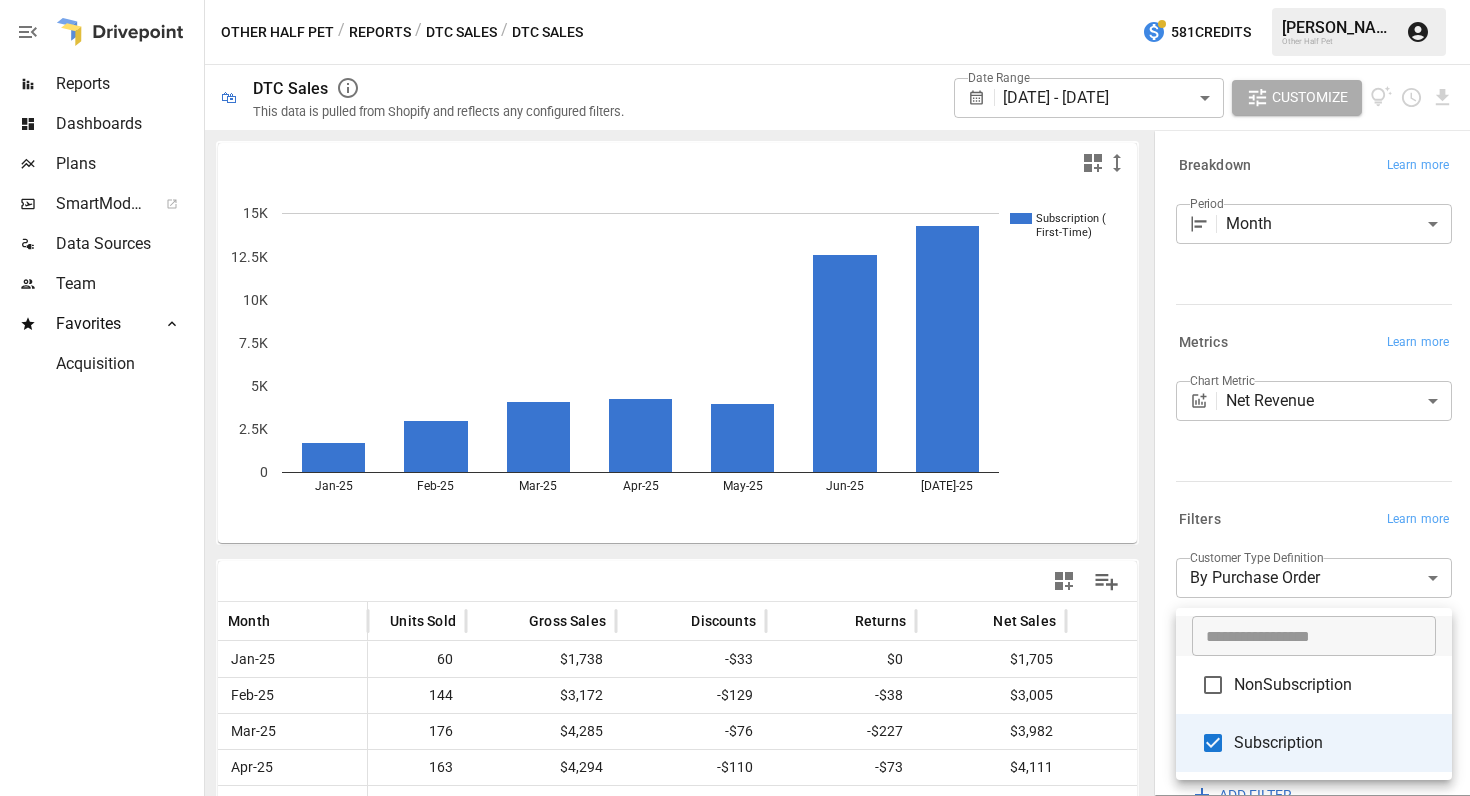 click at bounding box center (735, 398) 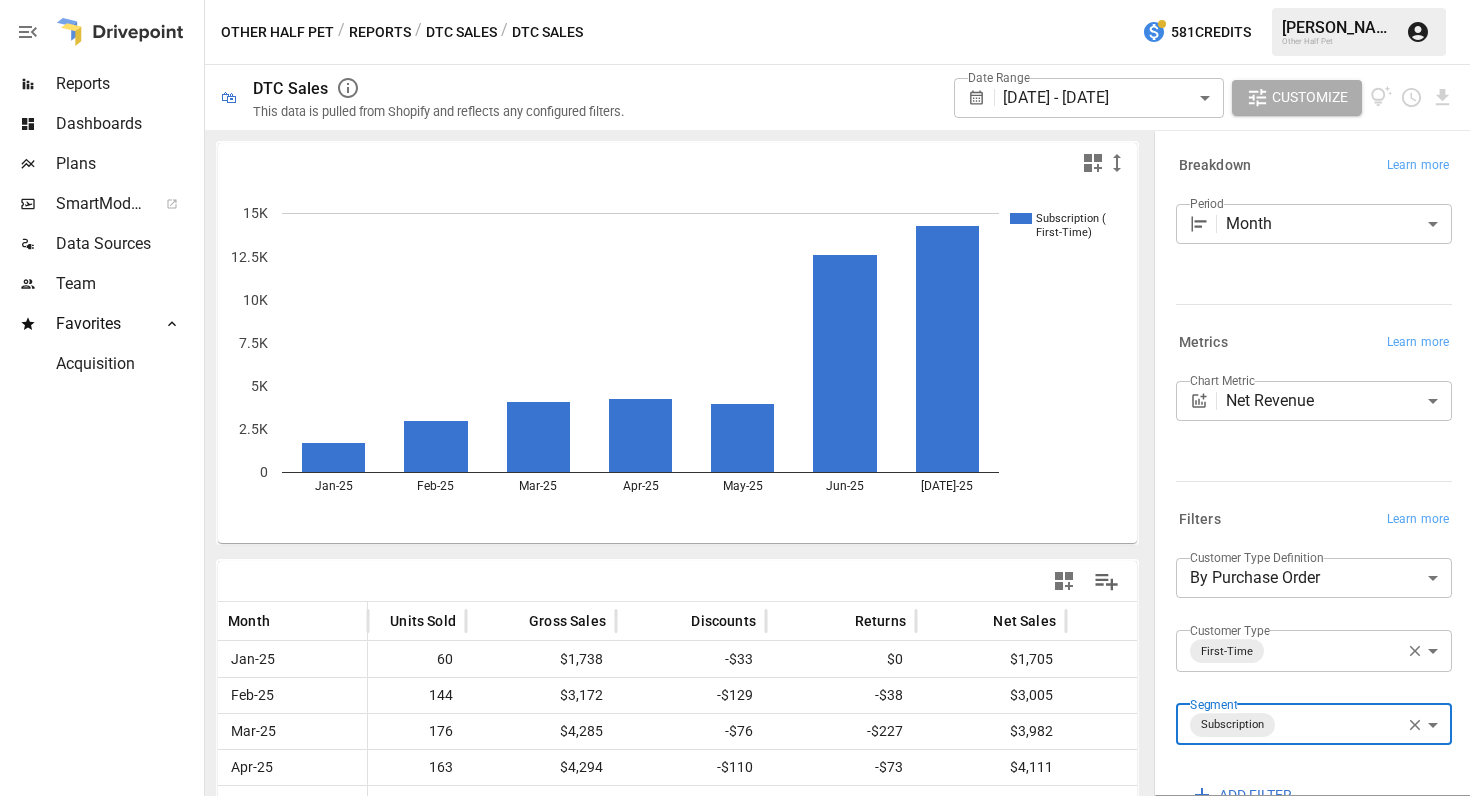 click on "**********" at bounding box center [735, 0] 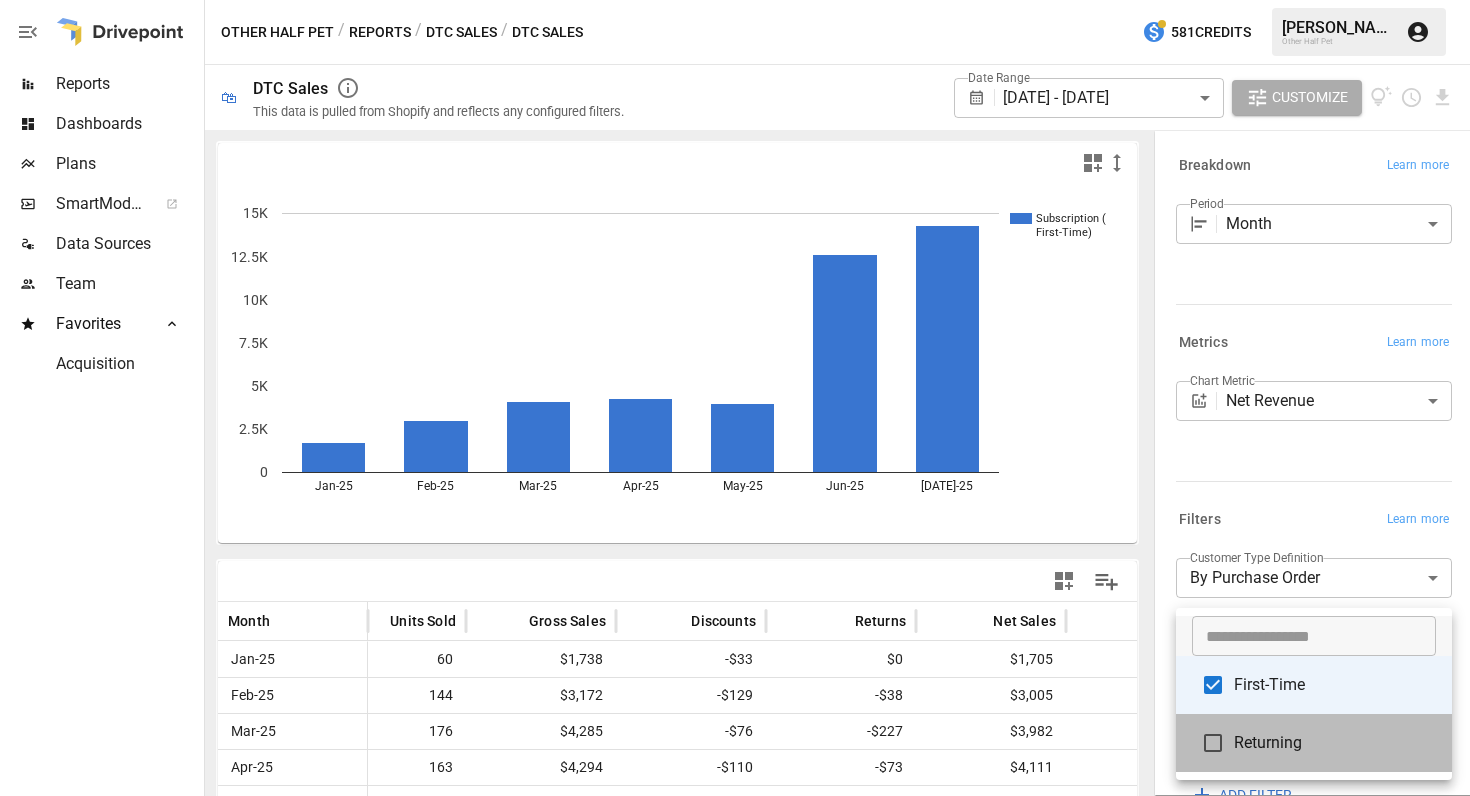 click on "Returning" at bounding box center [1335, 743] 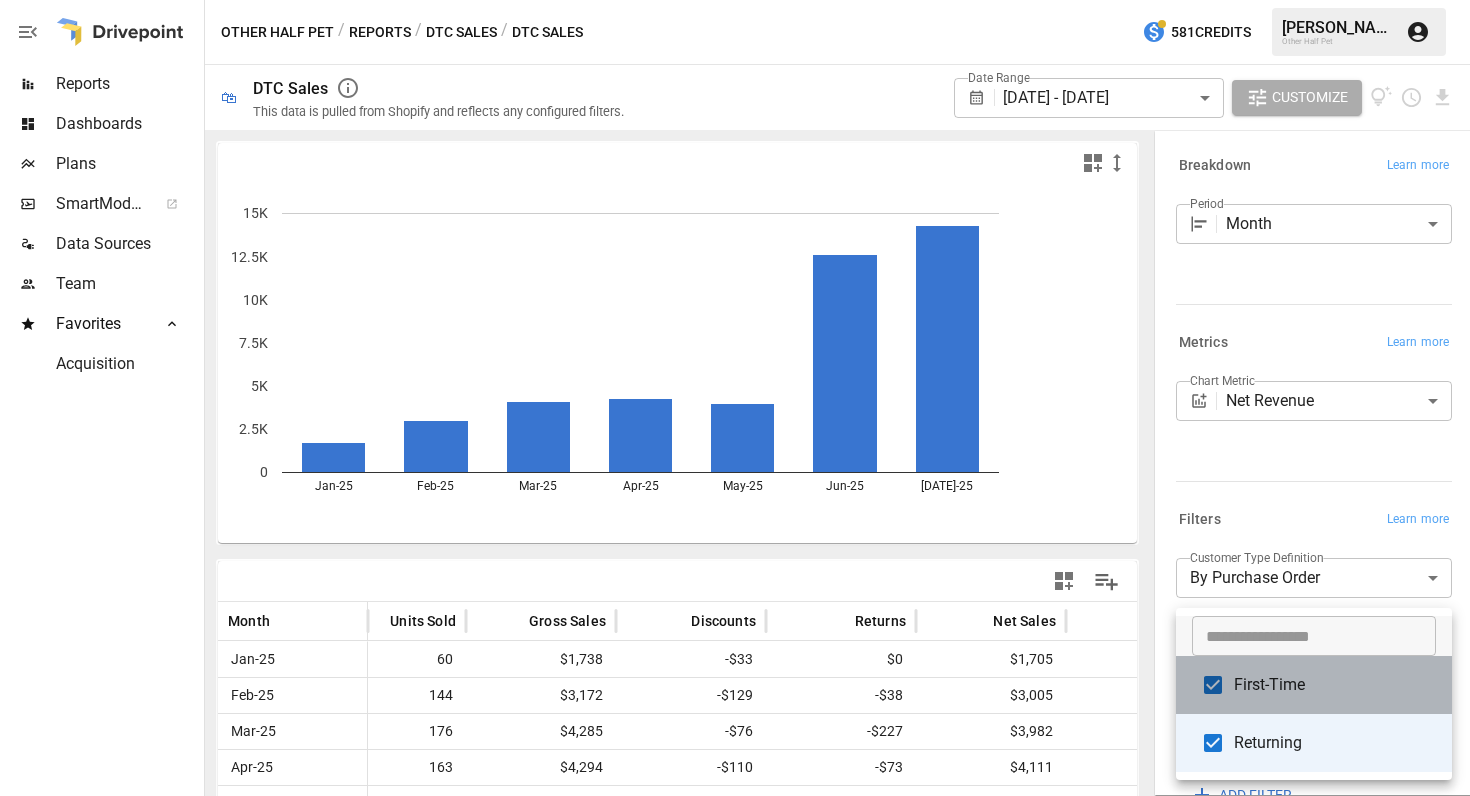 click on "First-Time" at bounding box center [1335, 685] 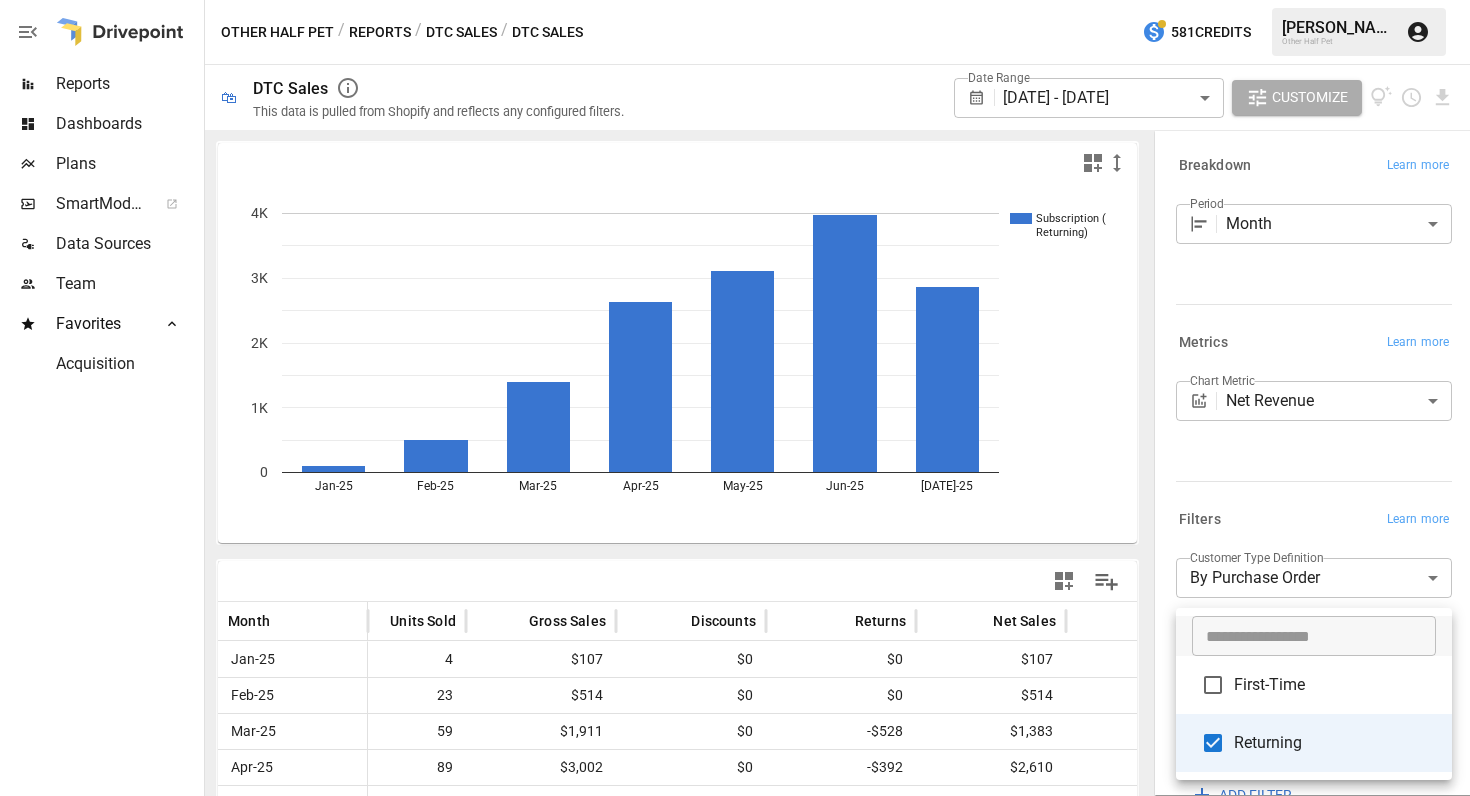 click on "First-Time" at bounding box center [1335, 685] 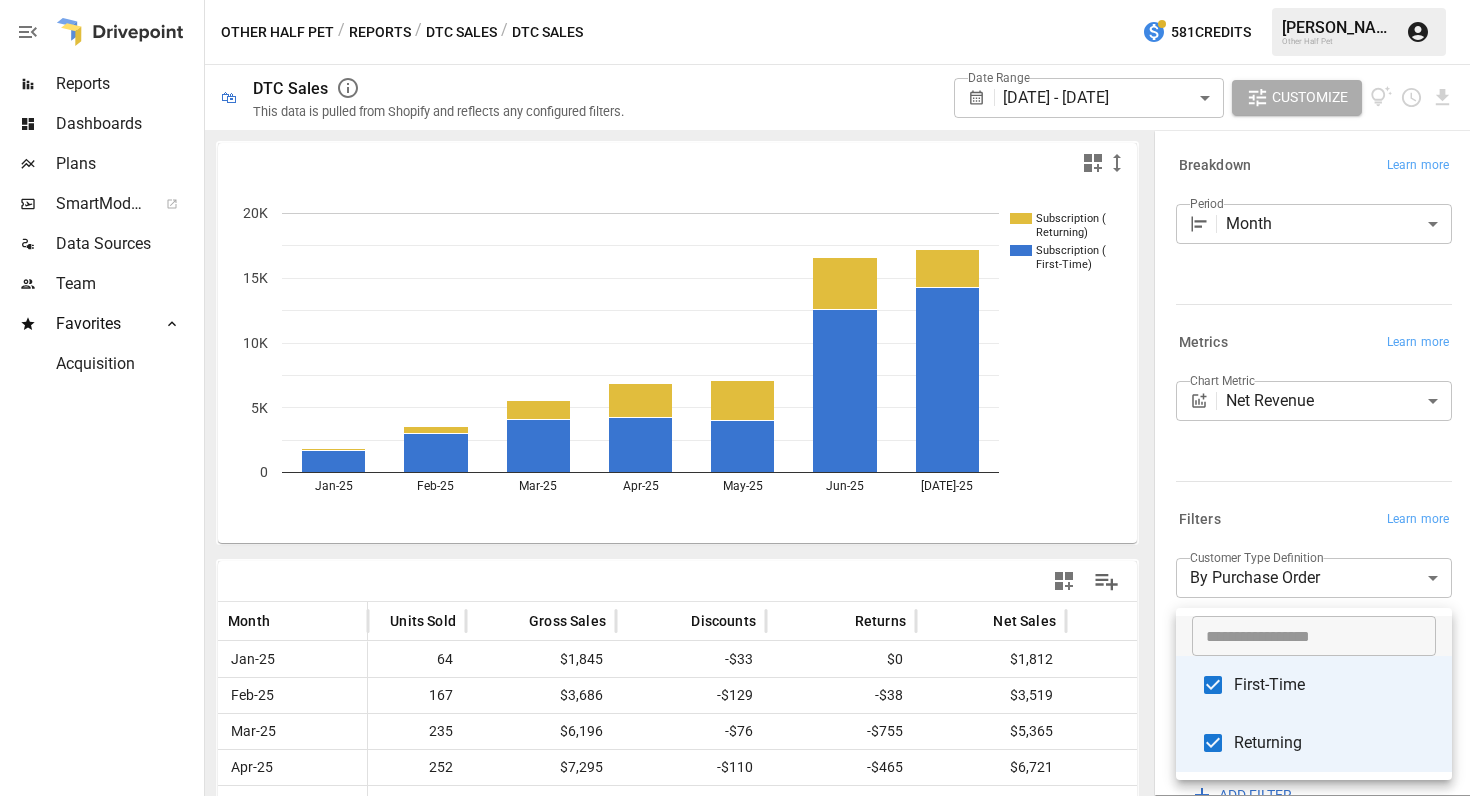click at bounding box center [735, 398] 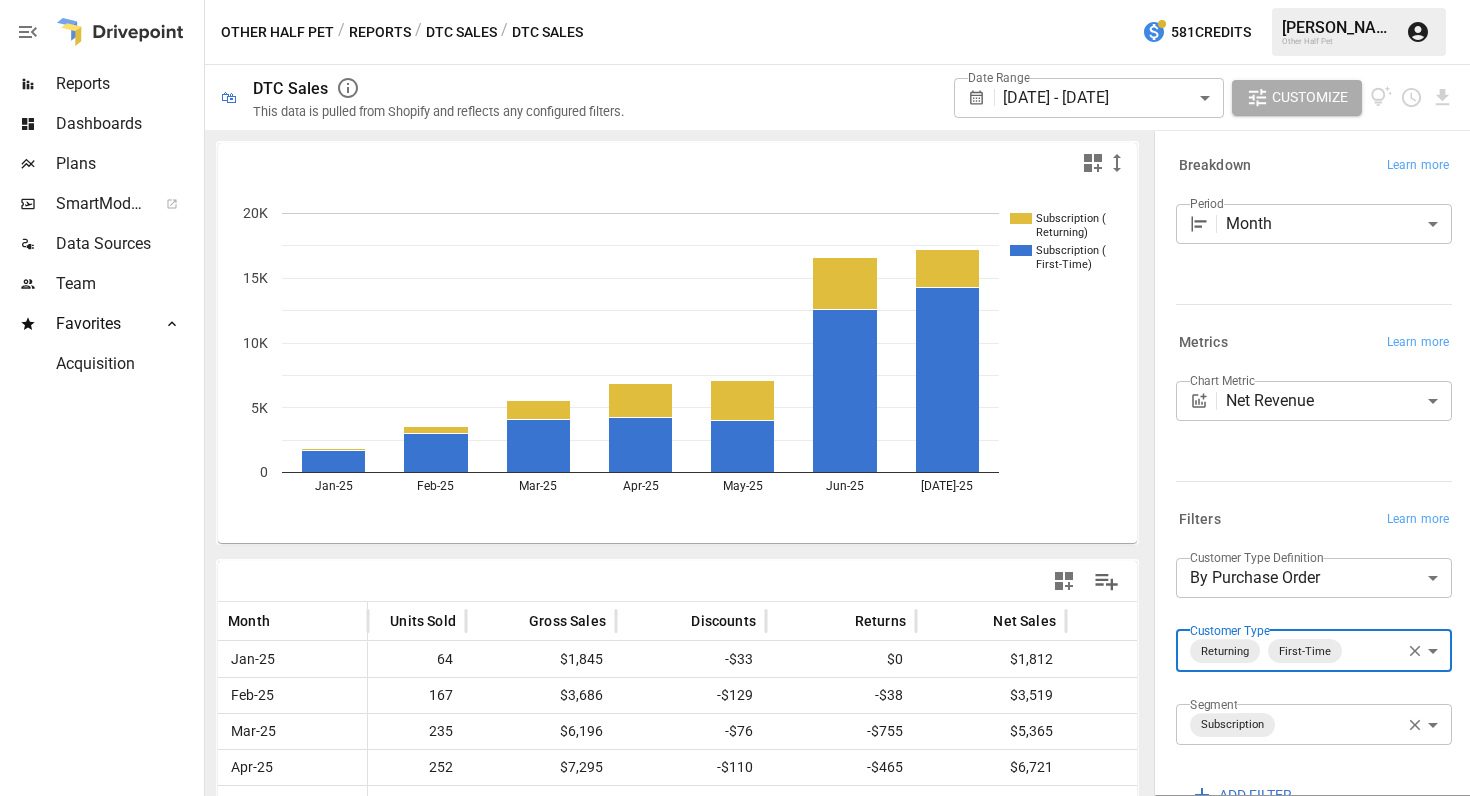 scroll, scrollTop: 0, scrollLeft: 0, axis: both 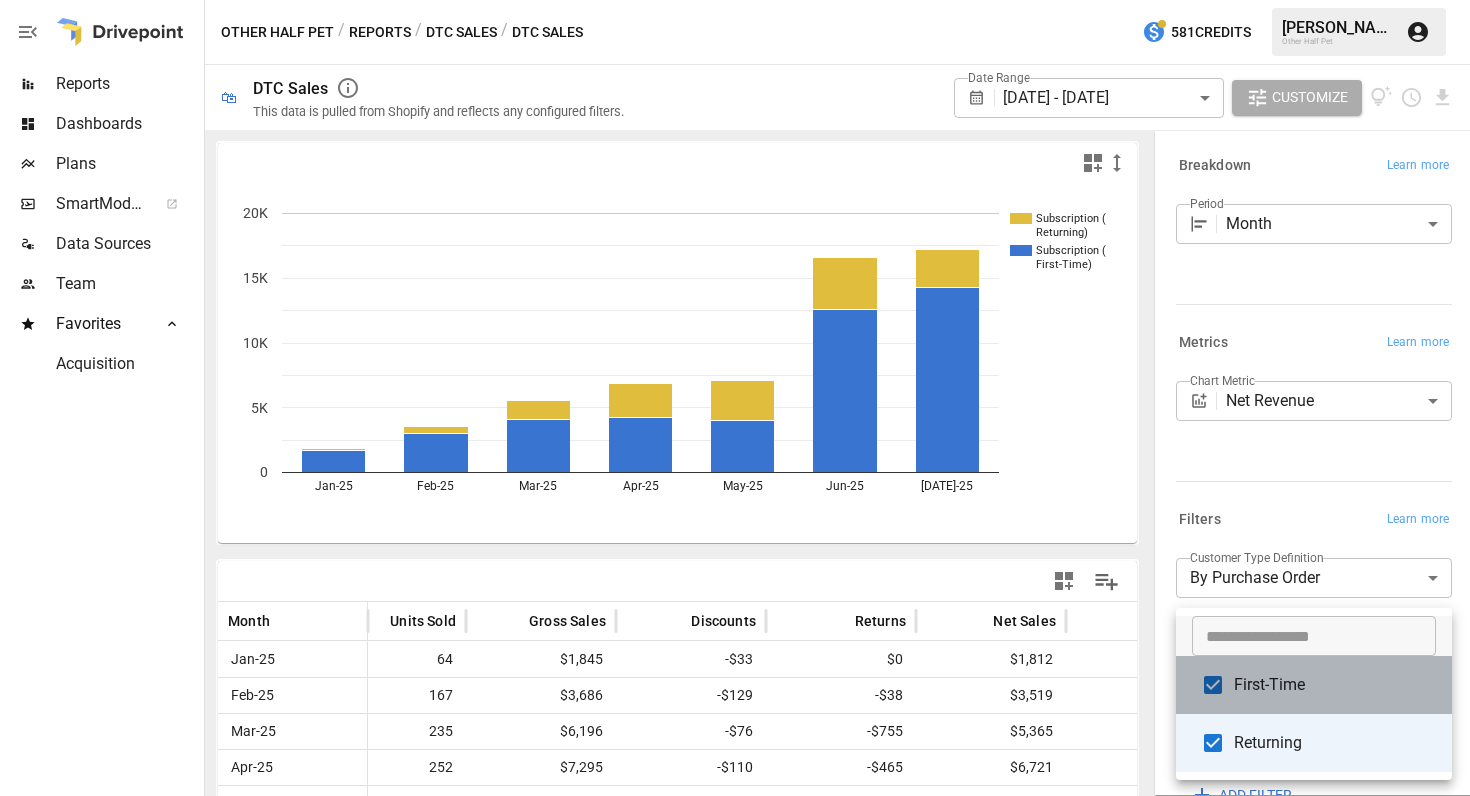click on "First-Time" at bounding box center [1335, 685] 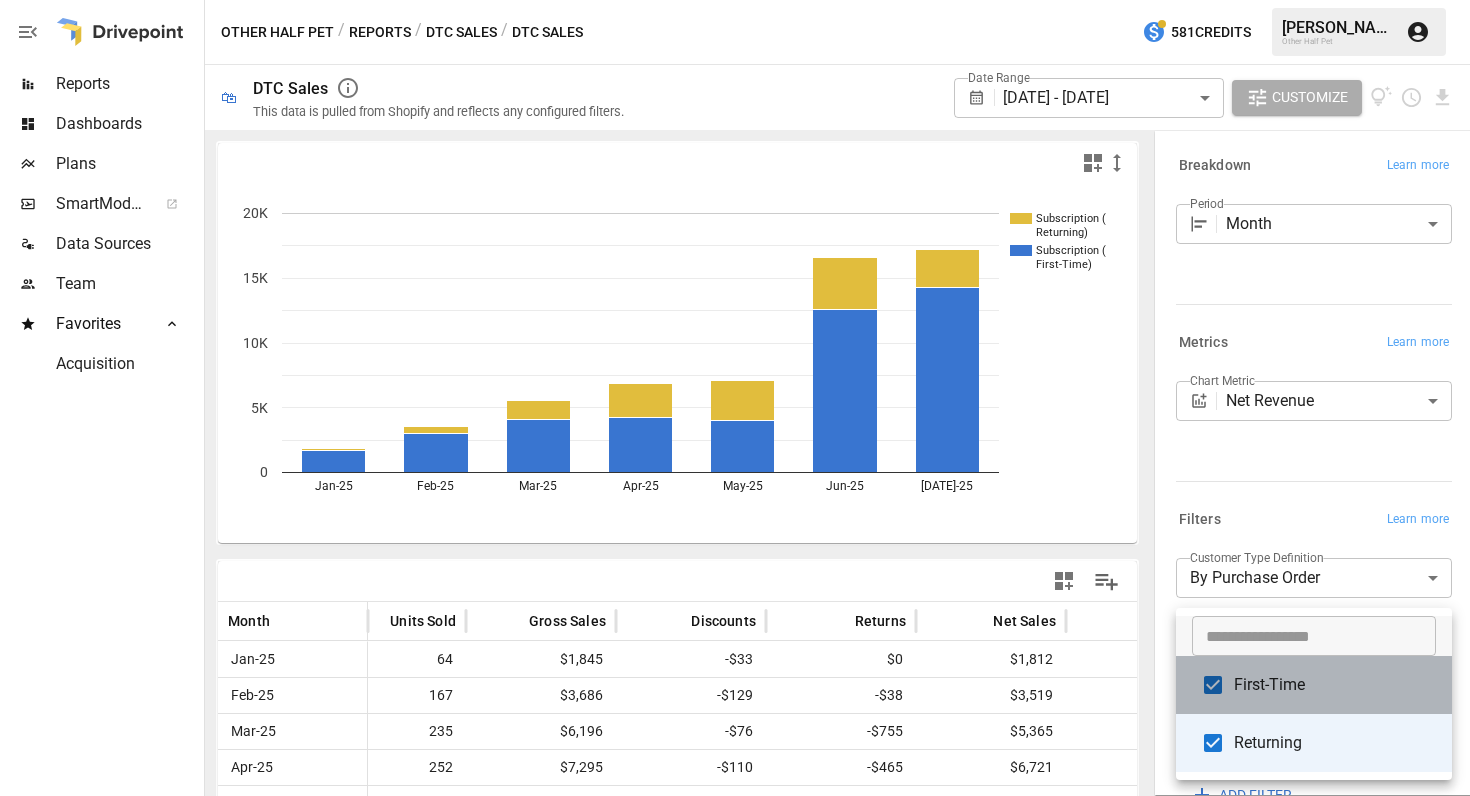 type on "*********" 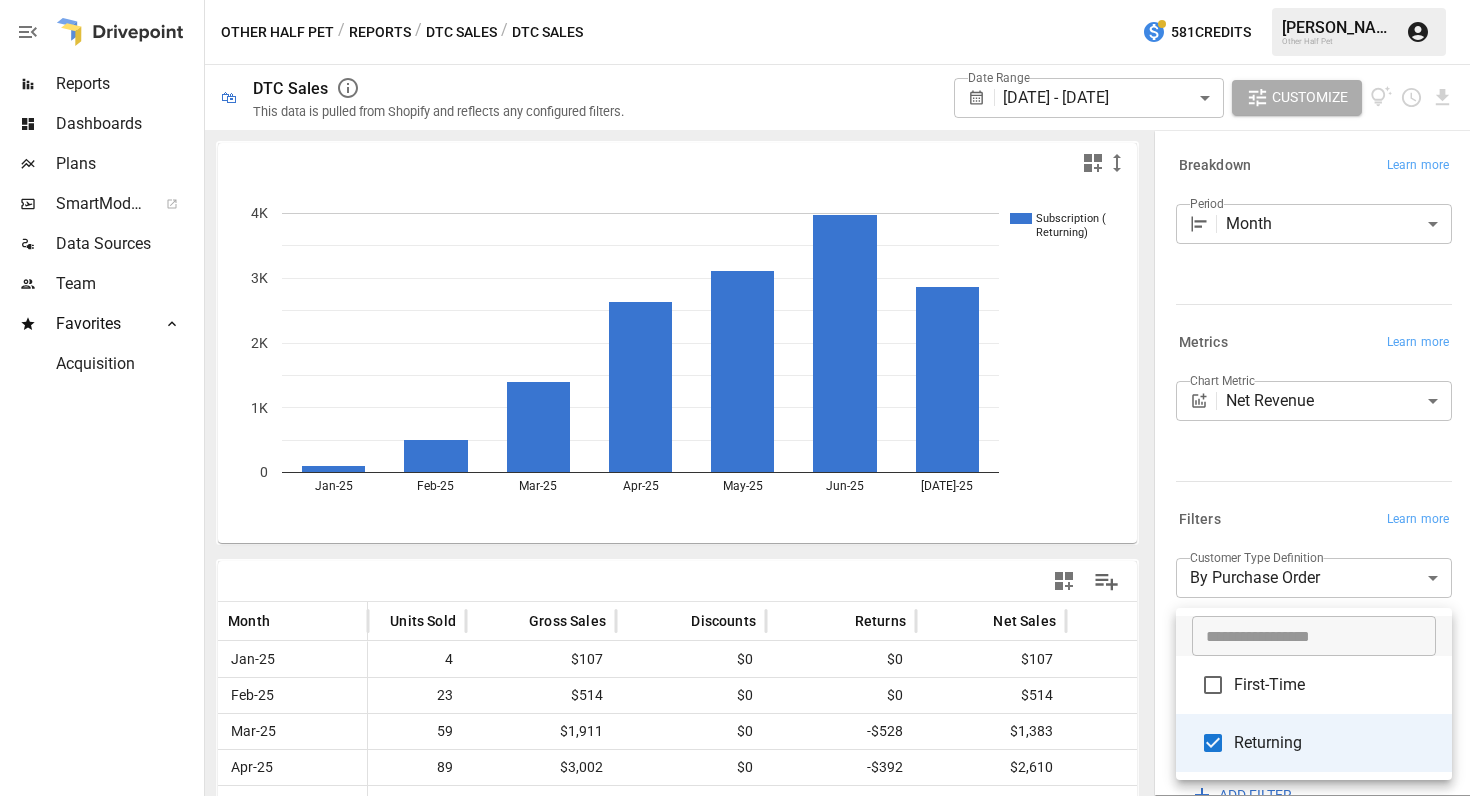 click at bounding box center (735, 398) 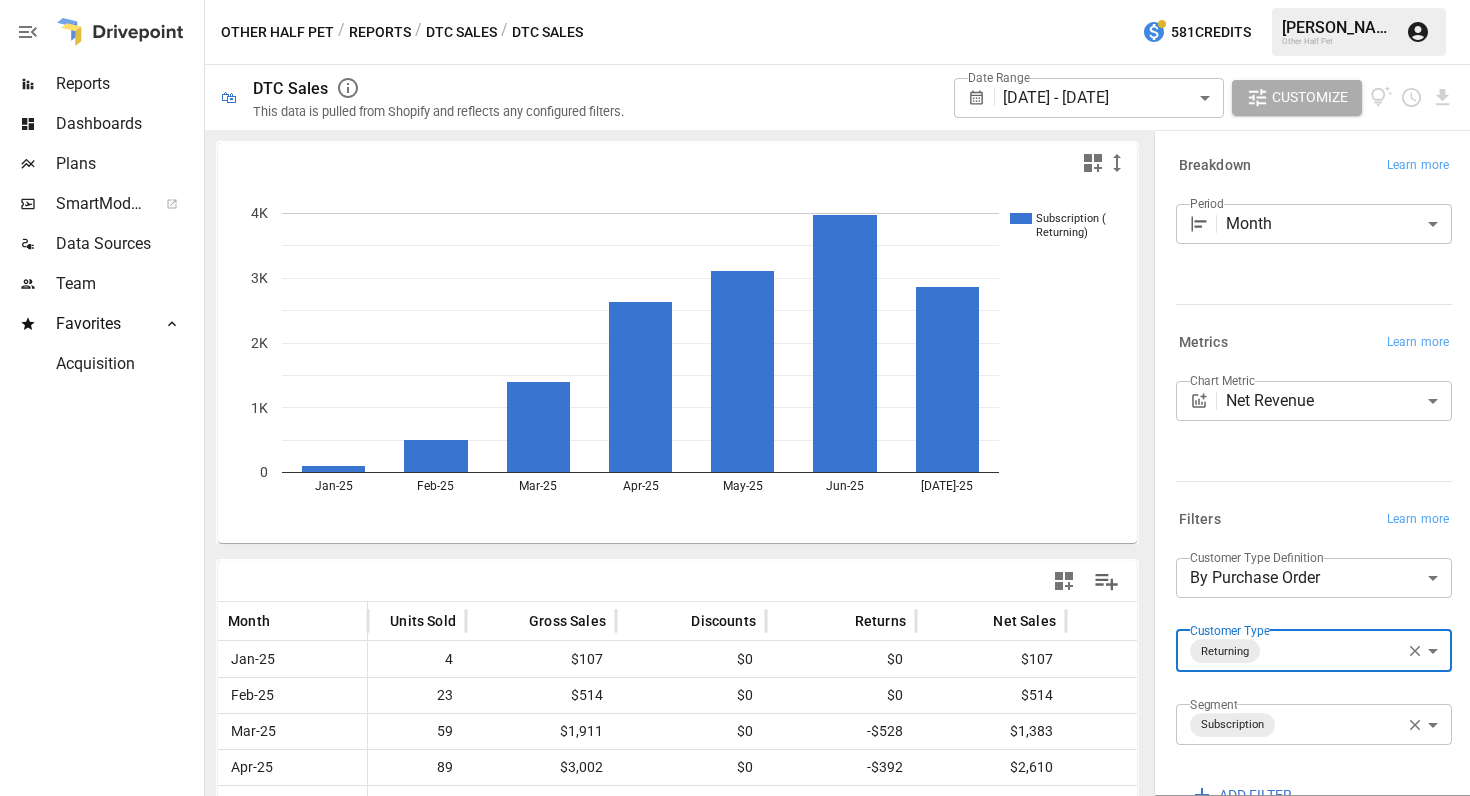 click on "**********" at bounding box center (735, 0) 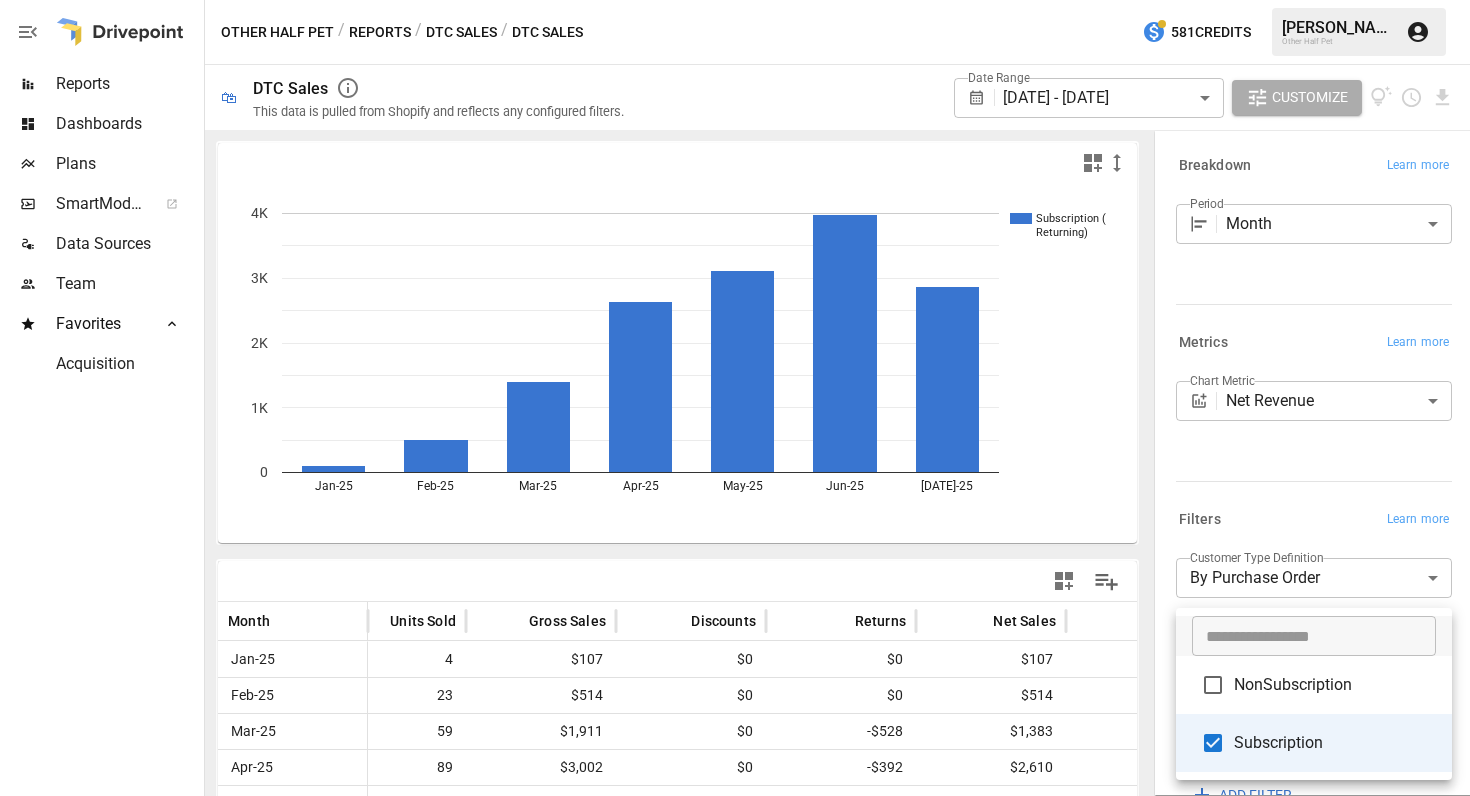click on "NonSubscription" at bounding box center (1335, 685) 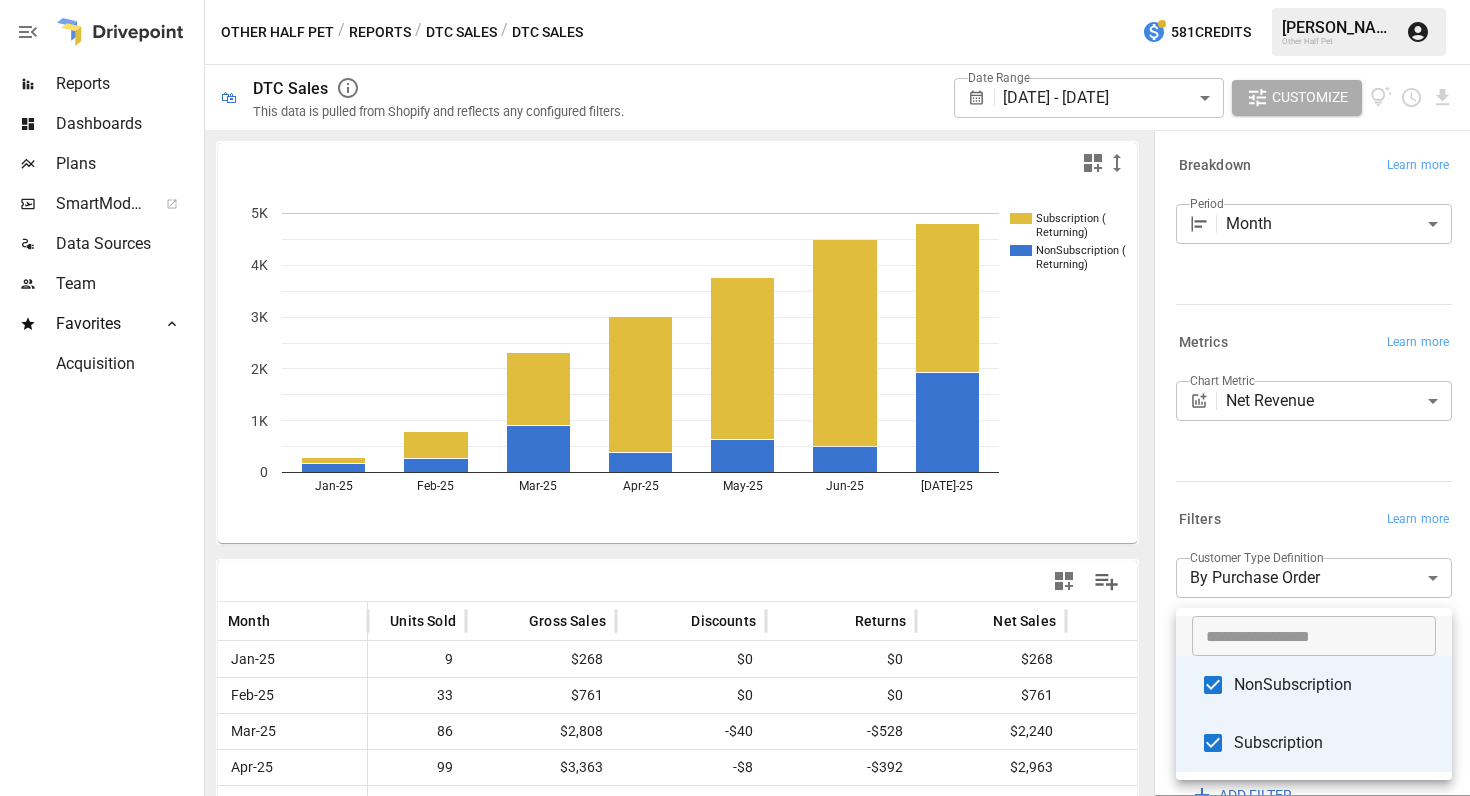 click at bounding box center (735, 398) 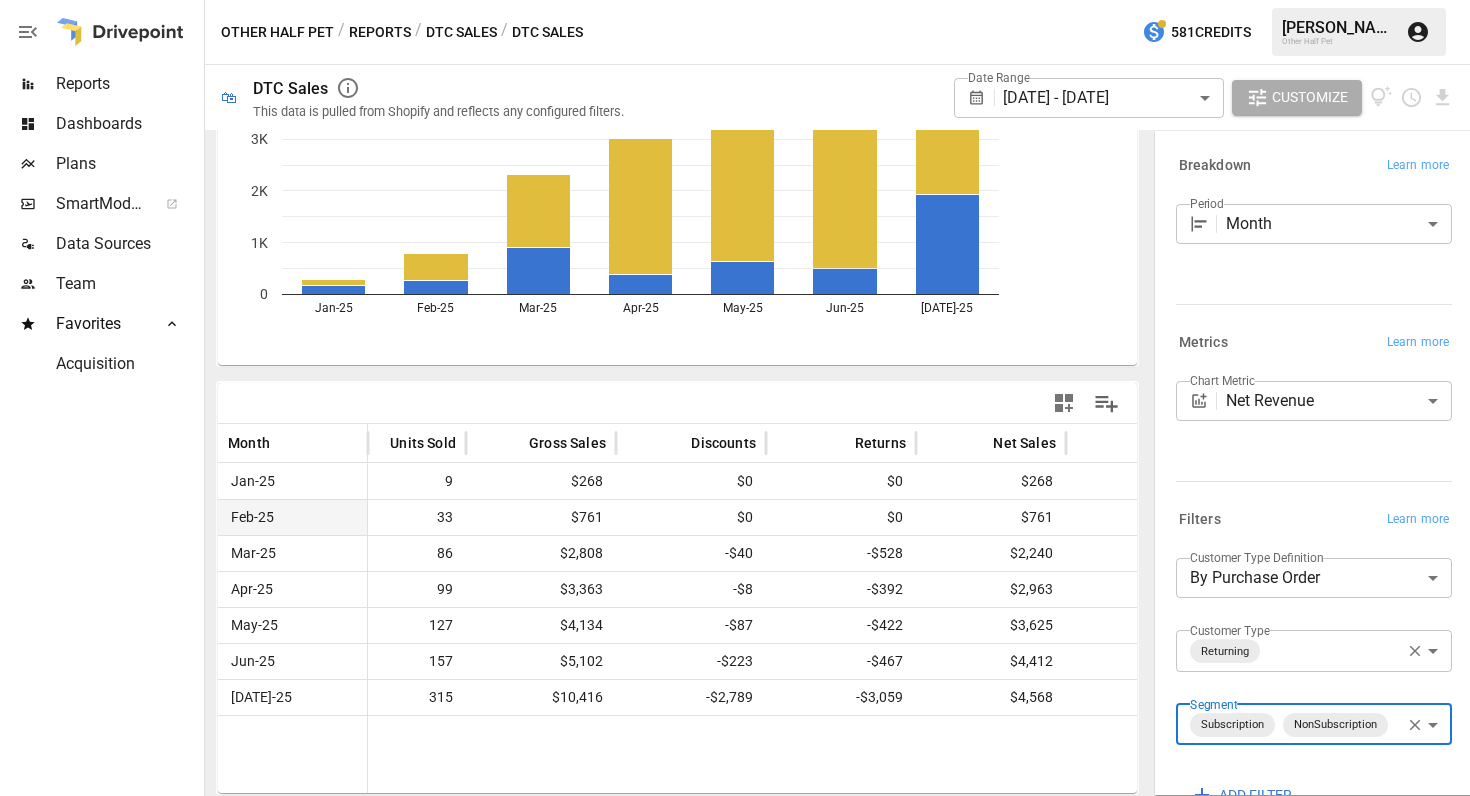 scroll, scrollTop: 178, scrollLeft: 0, axis: vertical 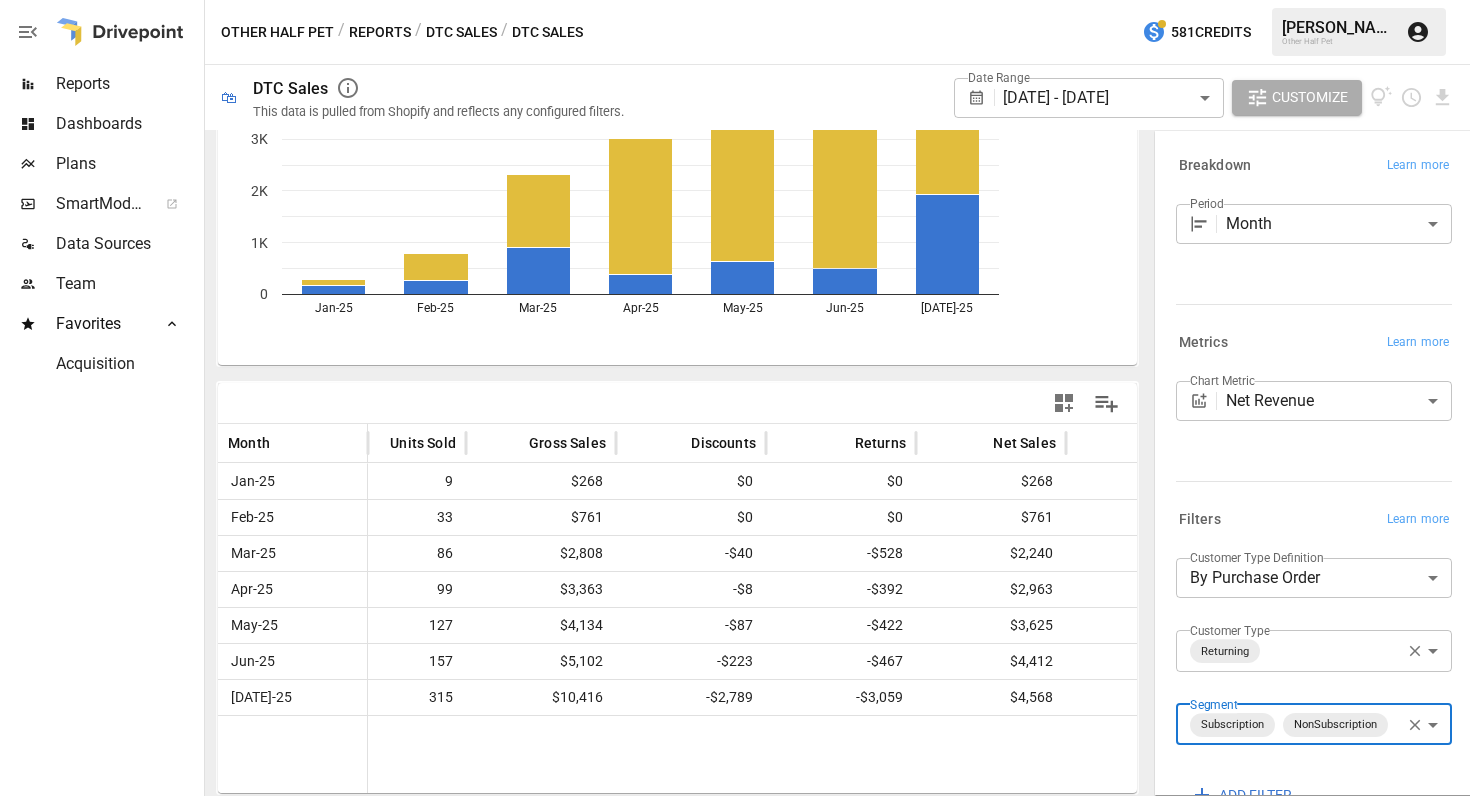 click on "**********" at bounding box center [735, 0] 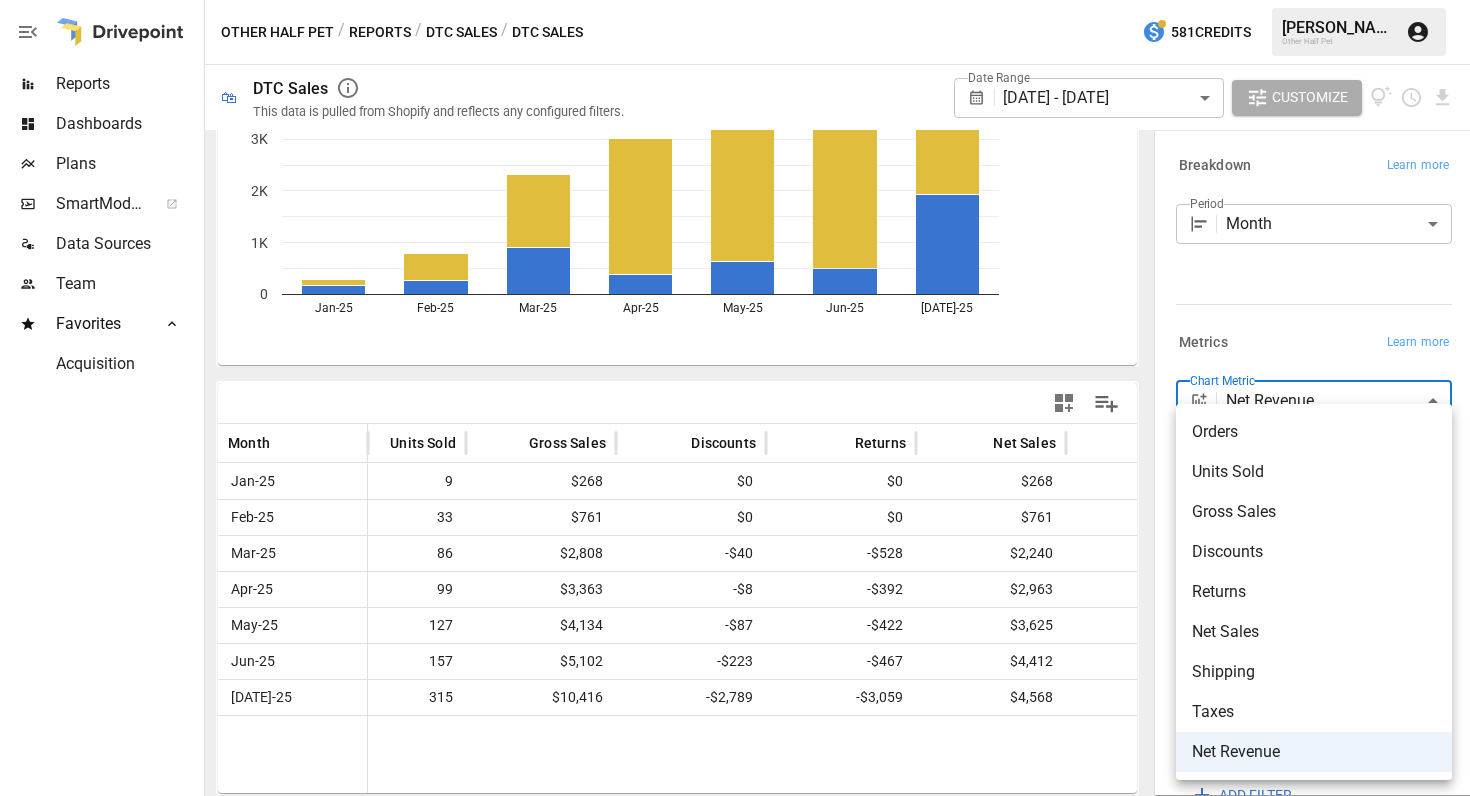 click on "Orders" at bounding box center (1314, 432) 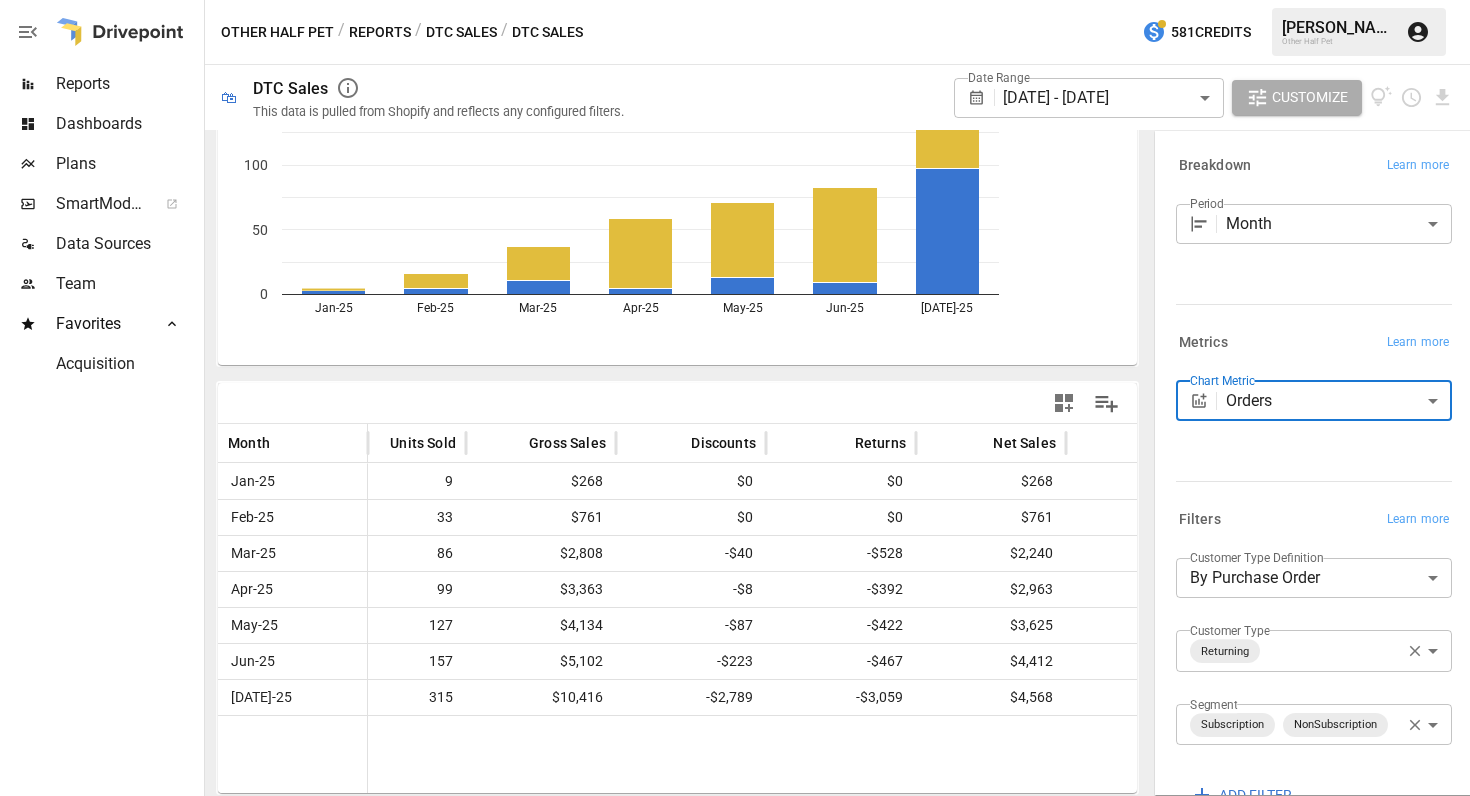 scroll, scrollTop: 178, scrollLeft: 0, axis: vertical 